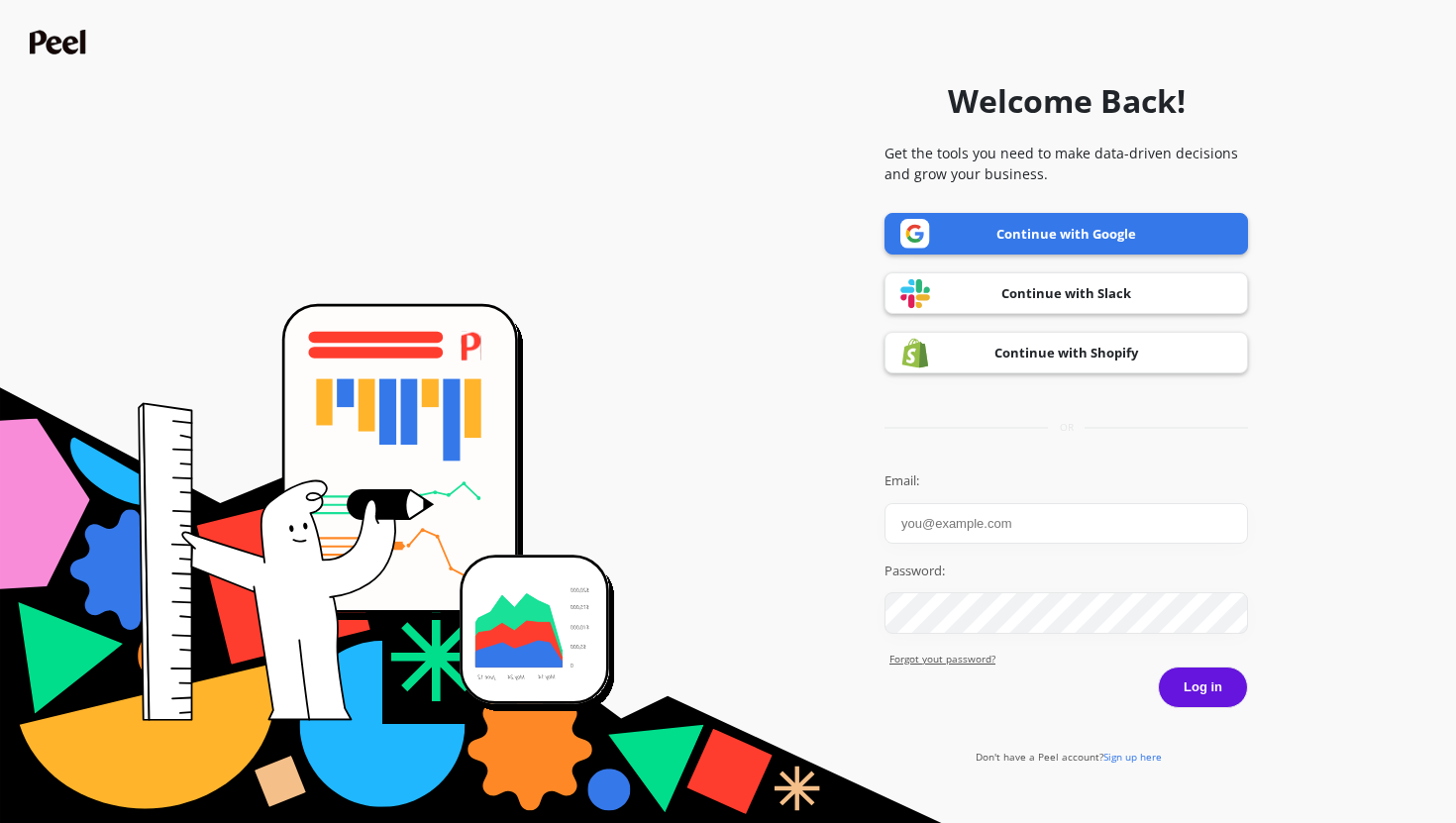 scroll, scrollTop: 0, scrollLeft: 0, axis: both 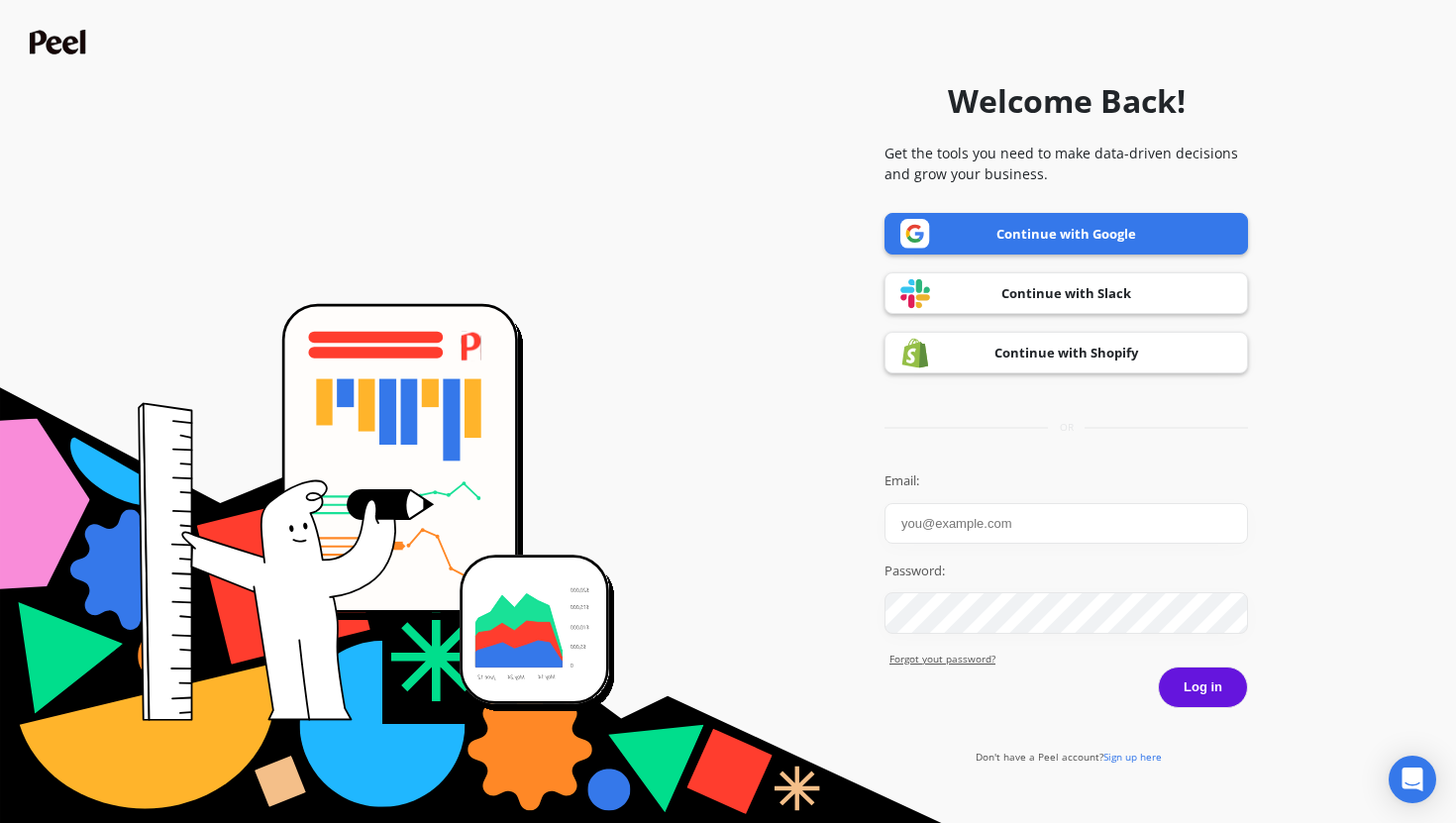 type on "[FIRST]" 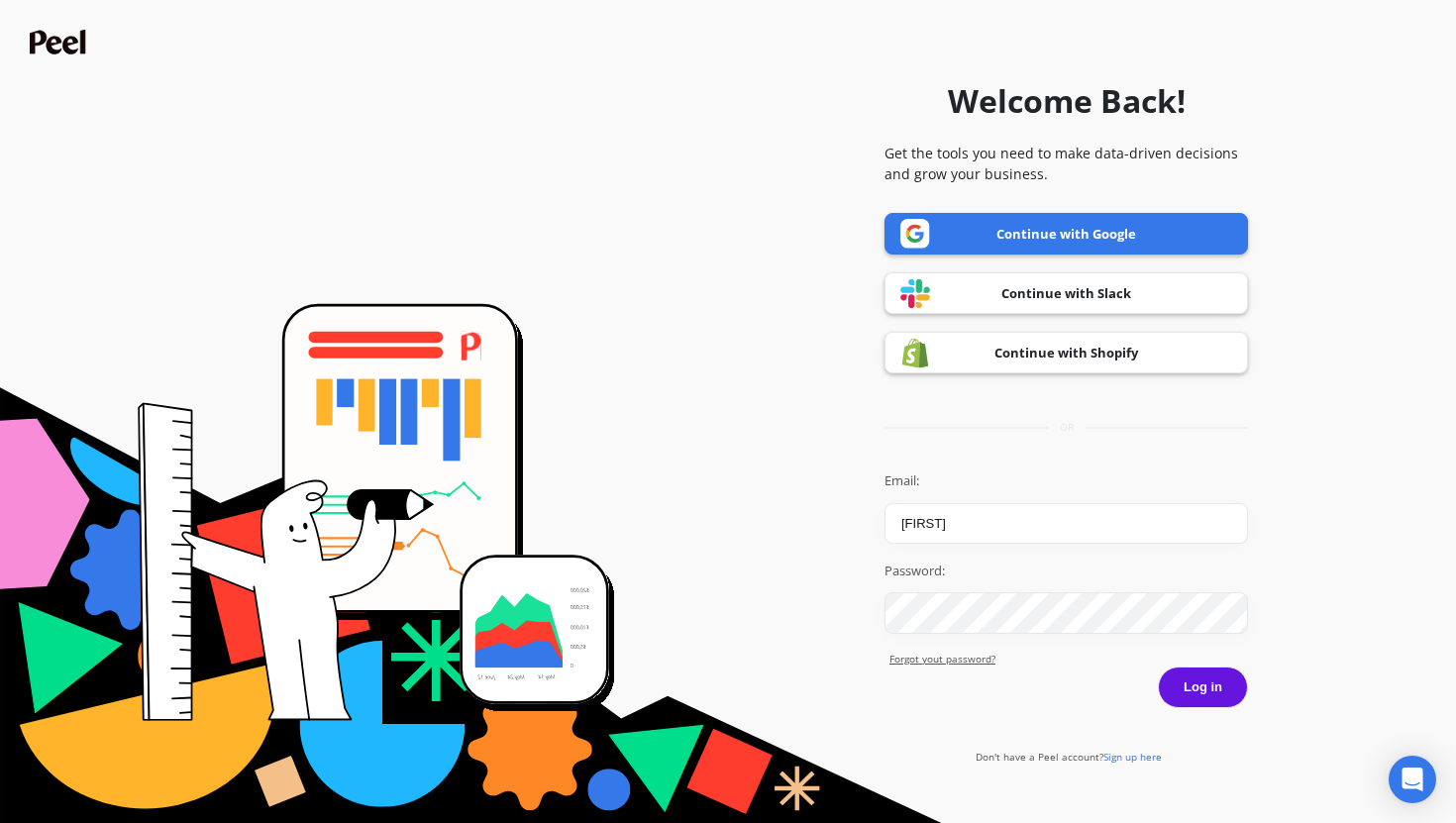 click on "Log in" at bounding box center (1202, 687) 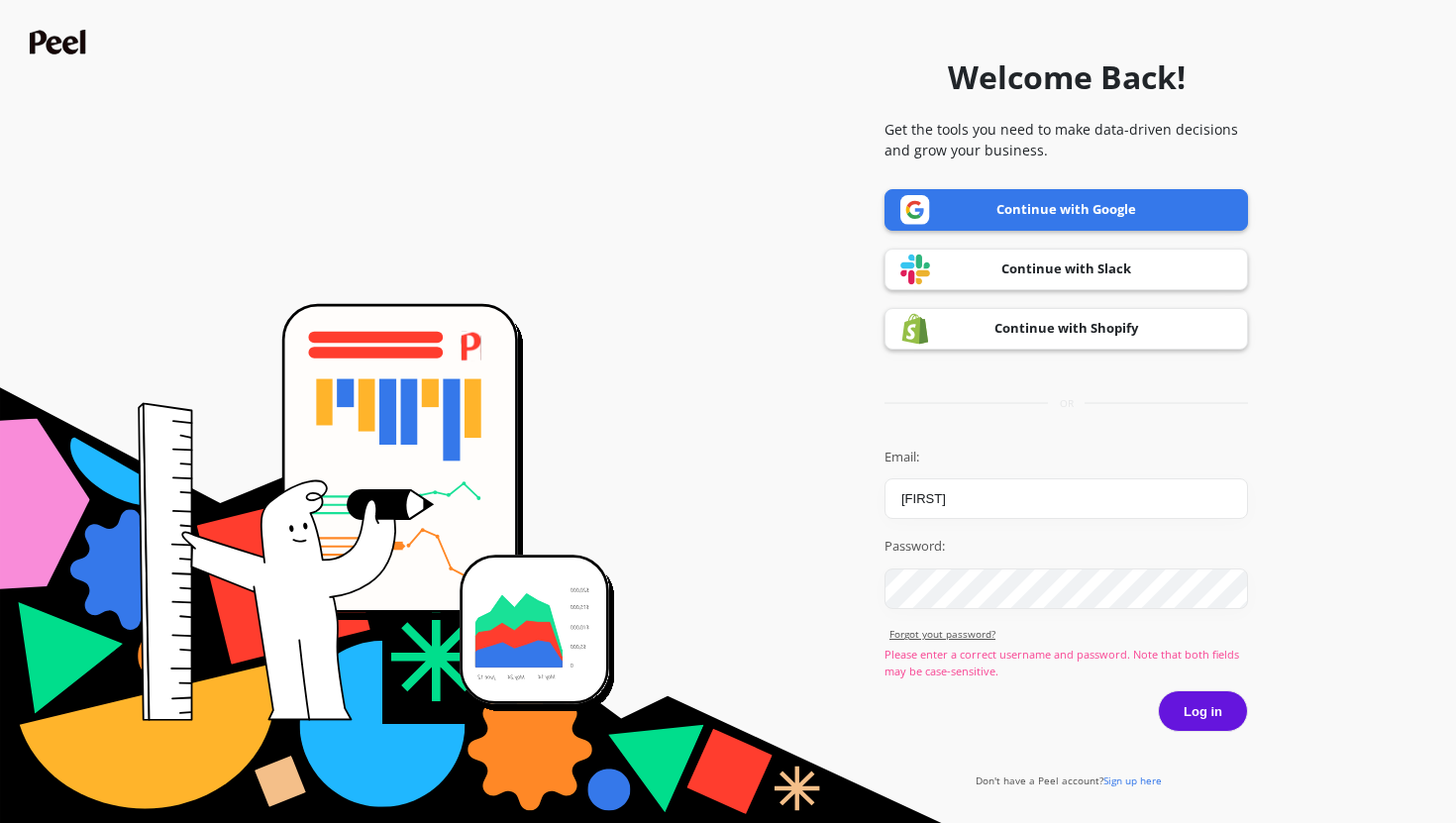 scroll, scrollTop: 0, scrollLeft: 0, axis: both 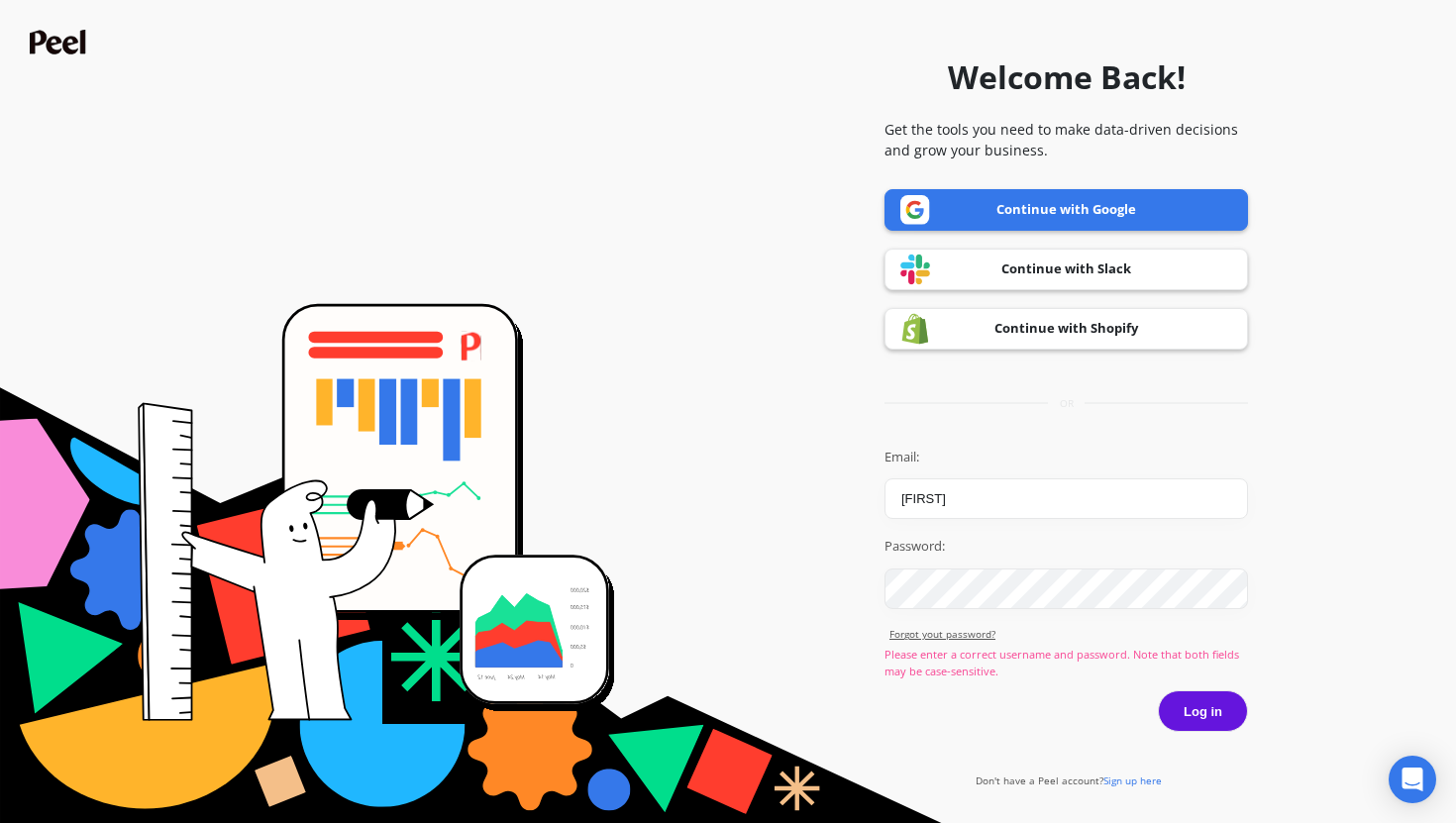 click on "Continue with Google" at bounding box center (1066, 210) 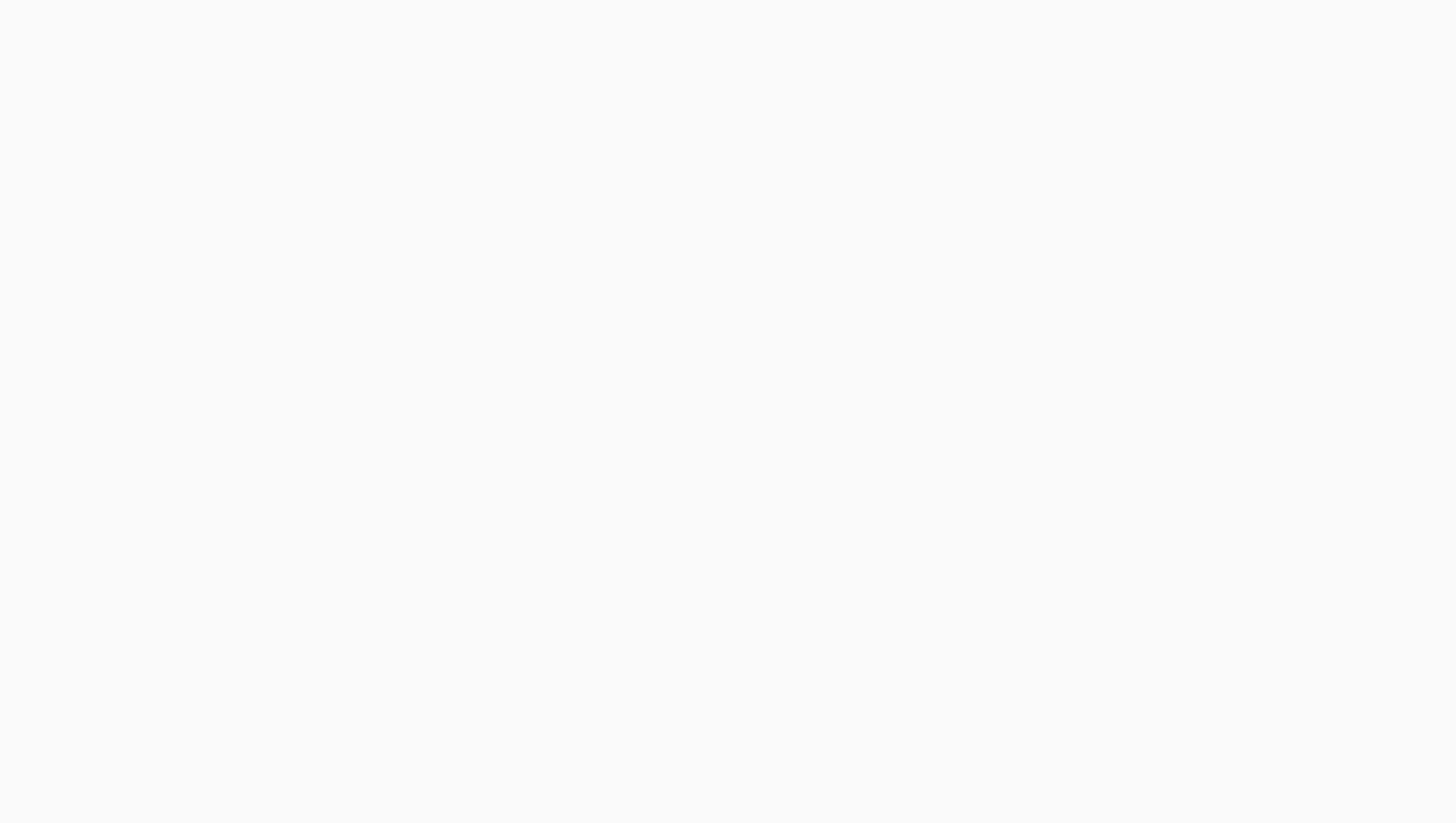 scroll, scrollTop: 0, scrollLeft: 0, axis: both 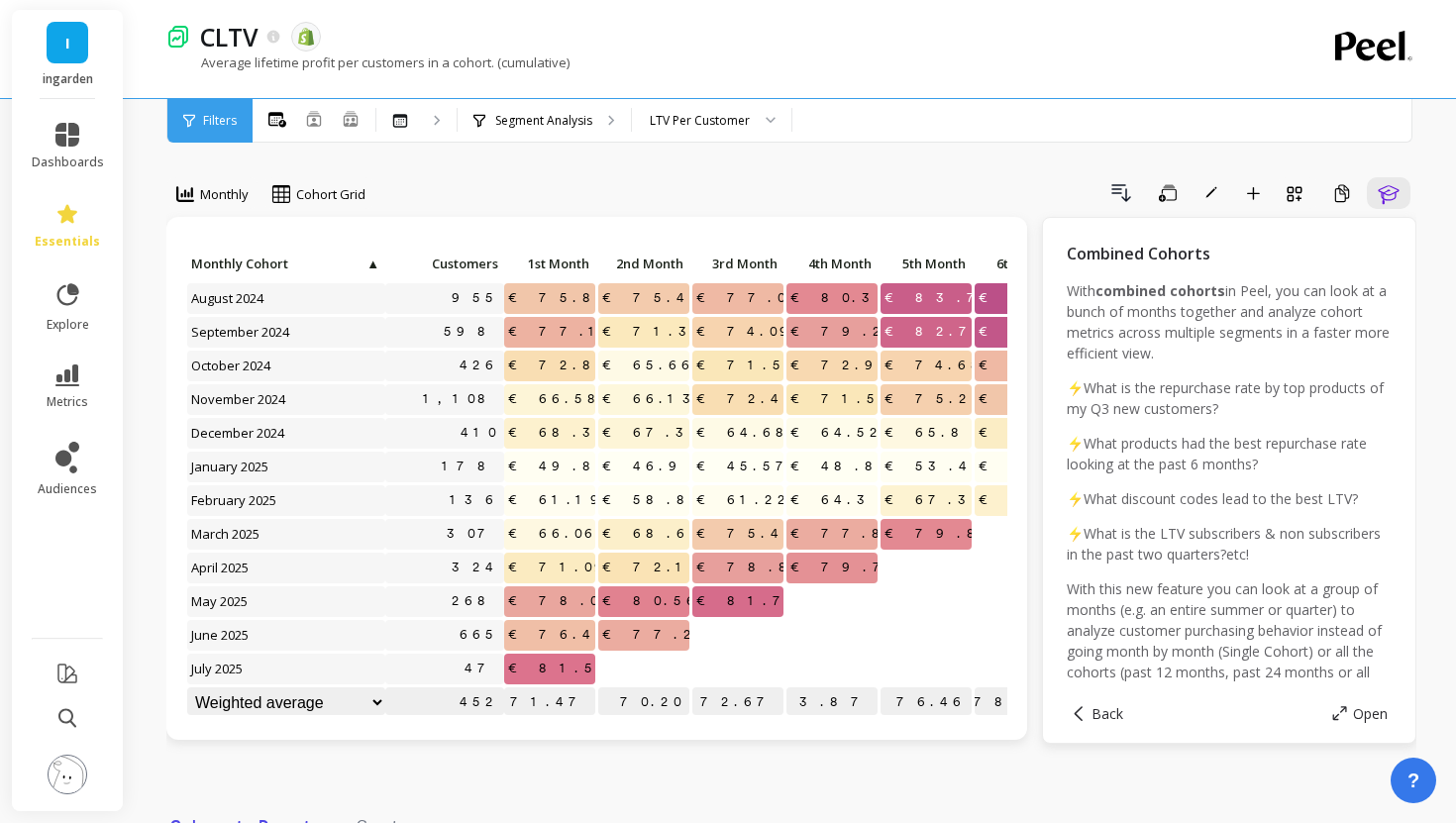 click on "Filters" at bounding box center [220, 121] 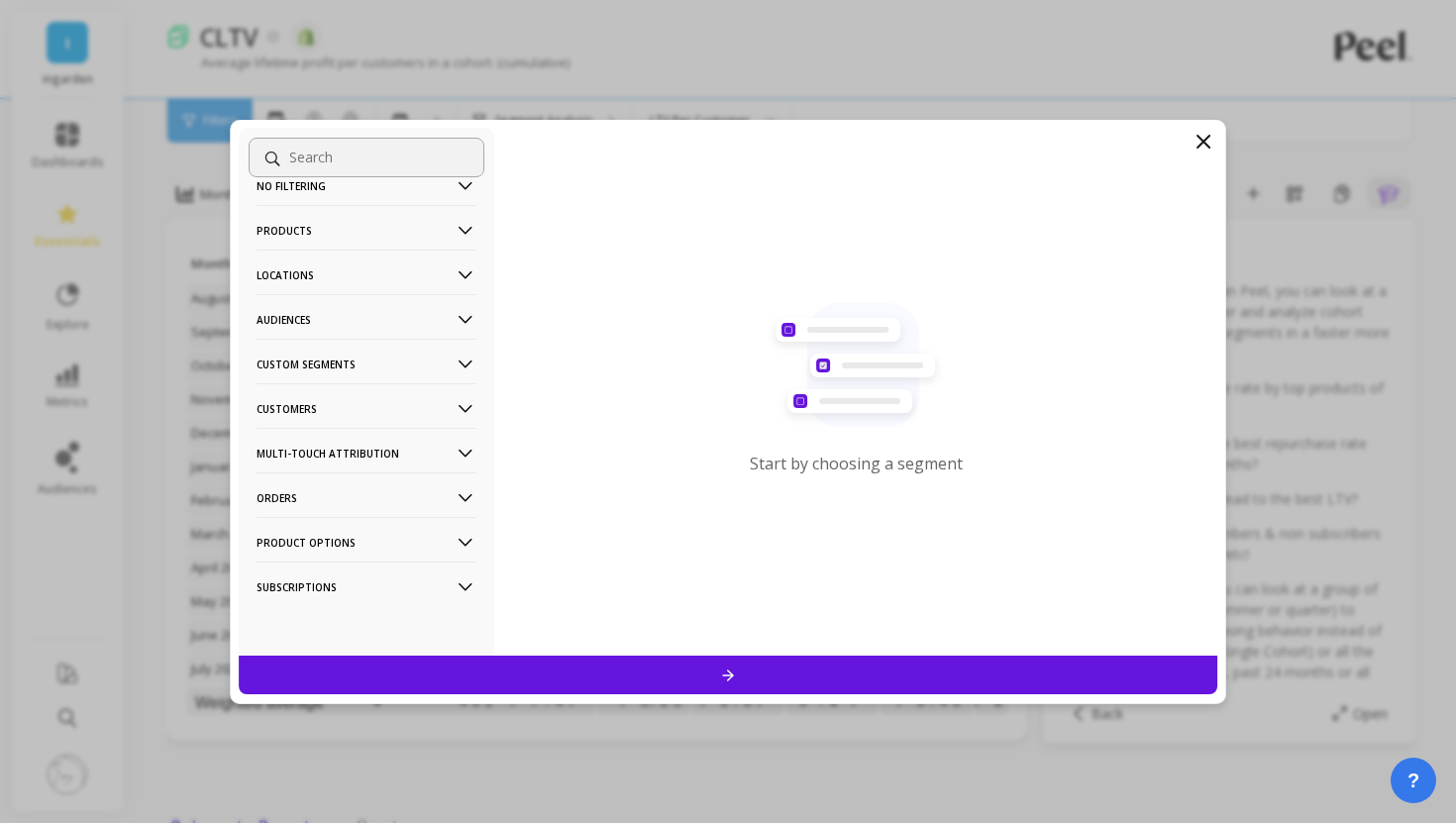 scroll, scrollTop: 0, scrollLeft: 0, axis: both 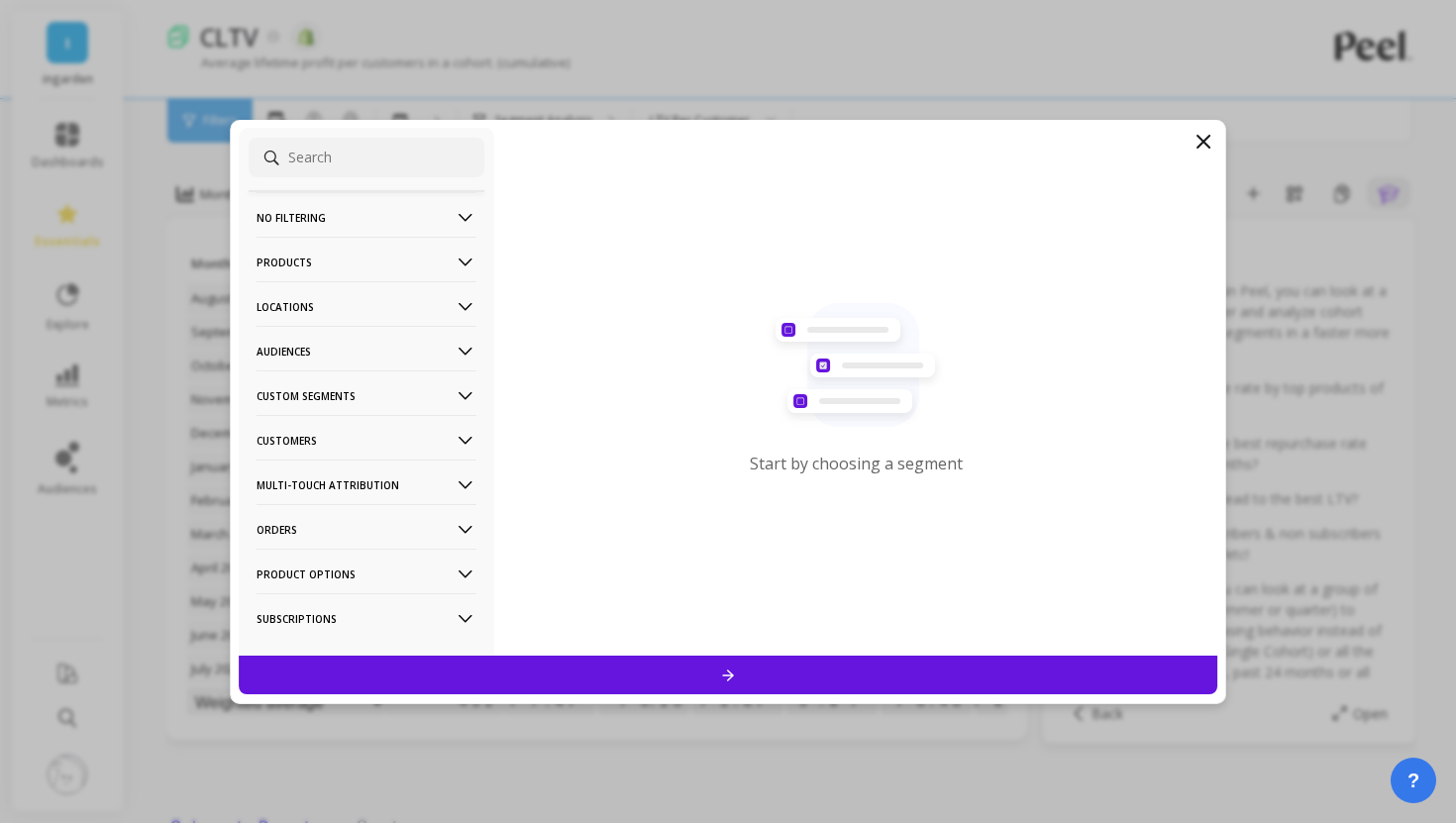 click on "Start by choosing a segment" at bounding box center [856, 391] 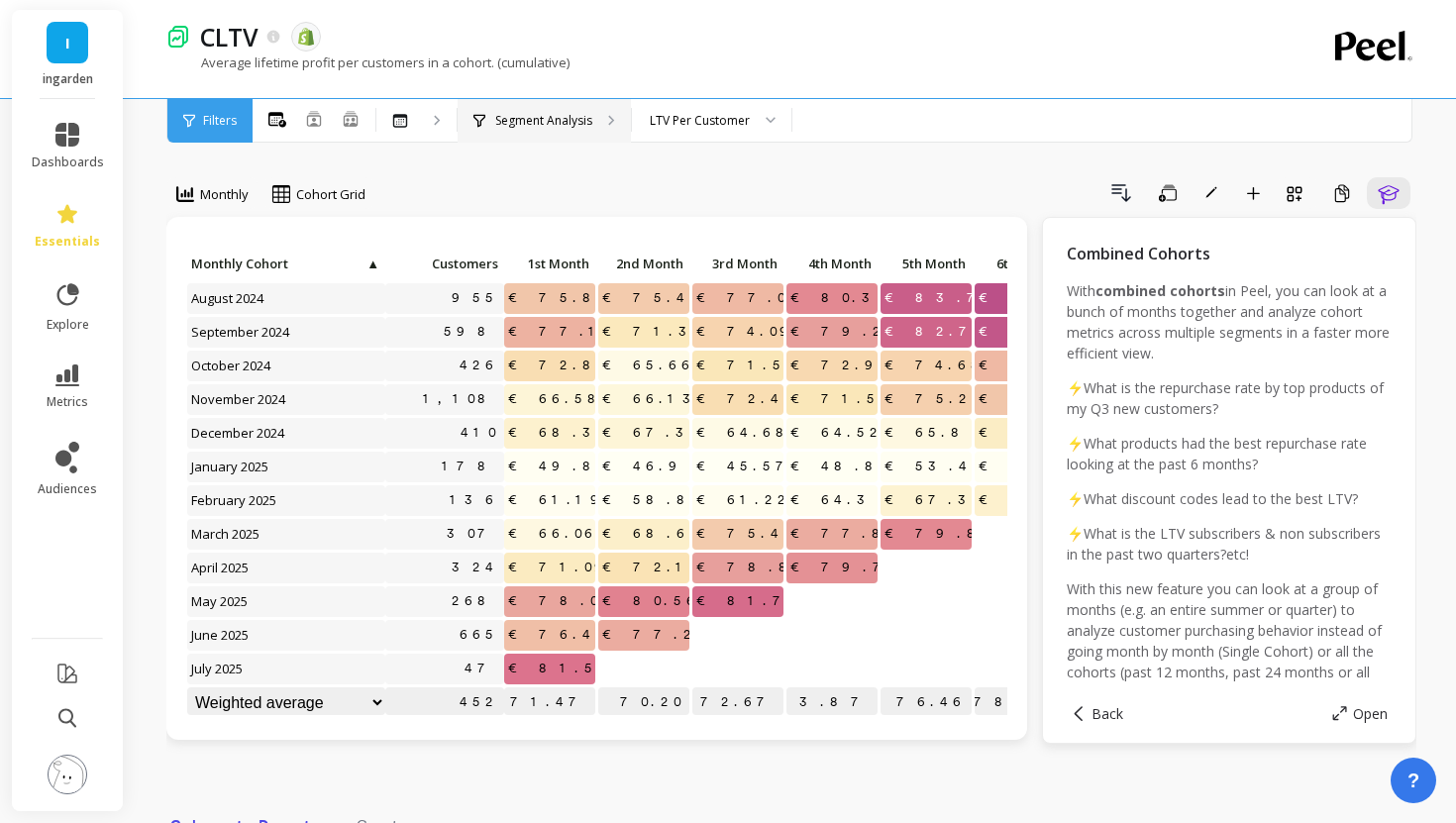 click on "Segment Analysis" at bounding box center (418, 121) 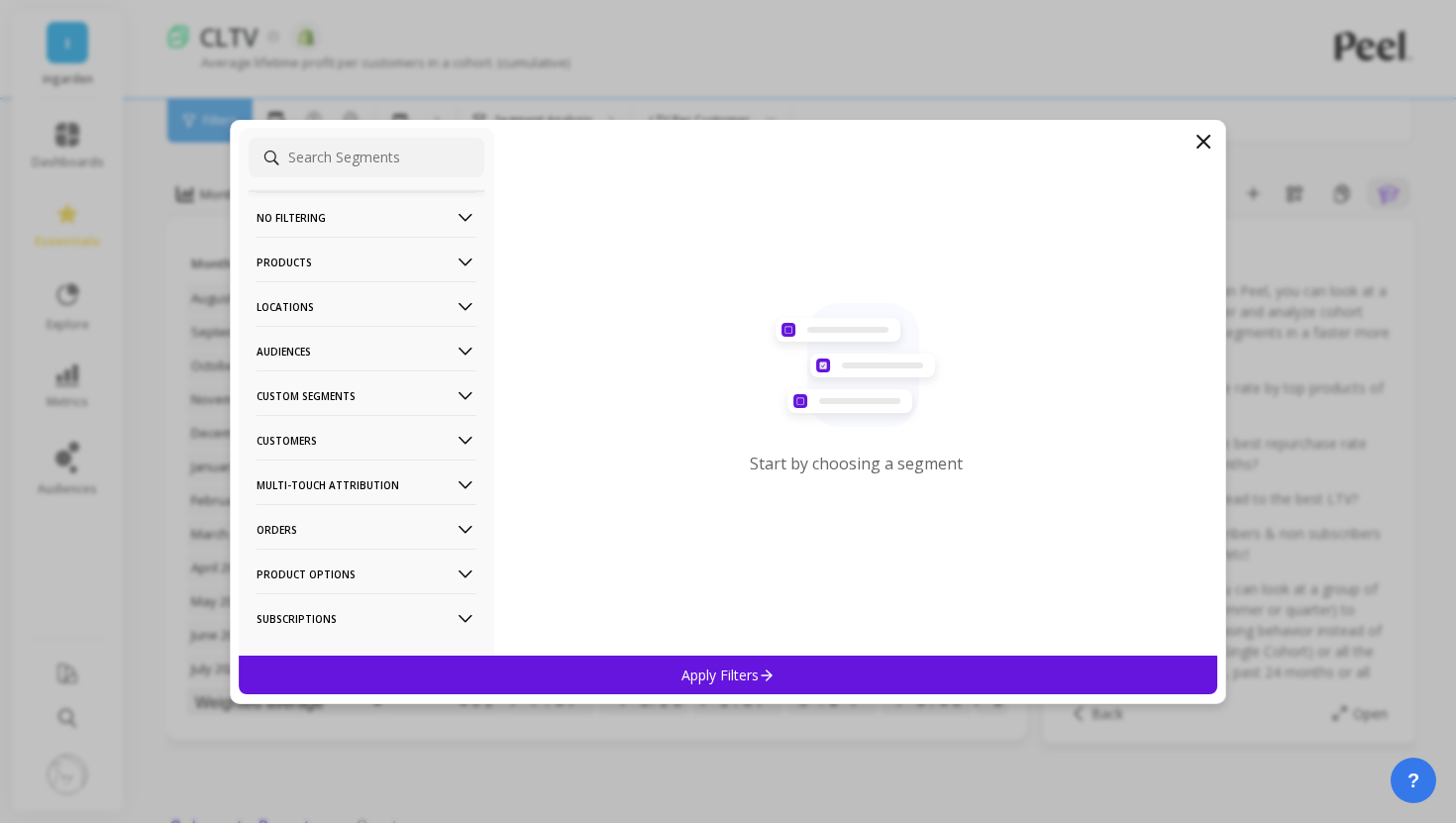click on "Custom Segments" at bounding box center [366, 217] 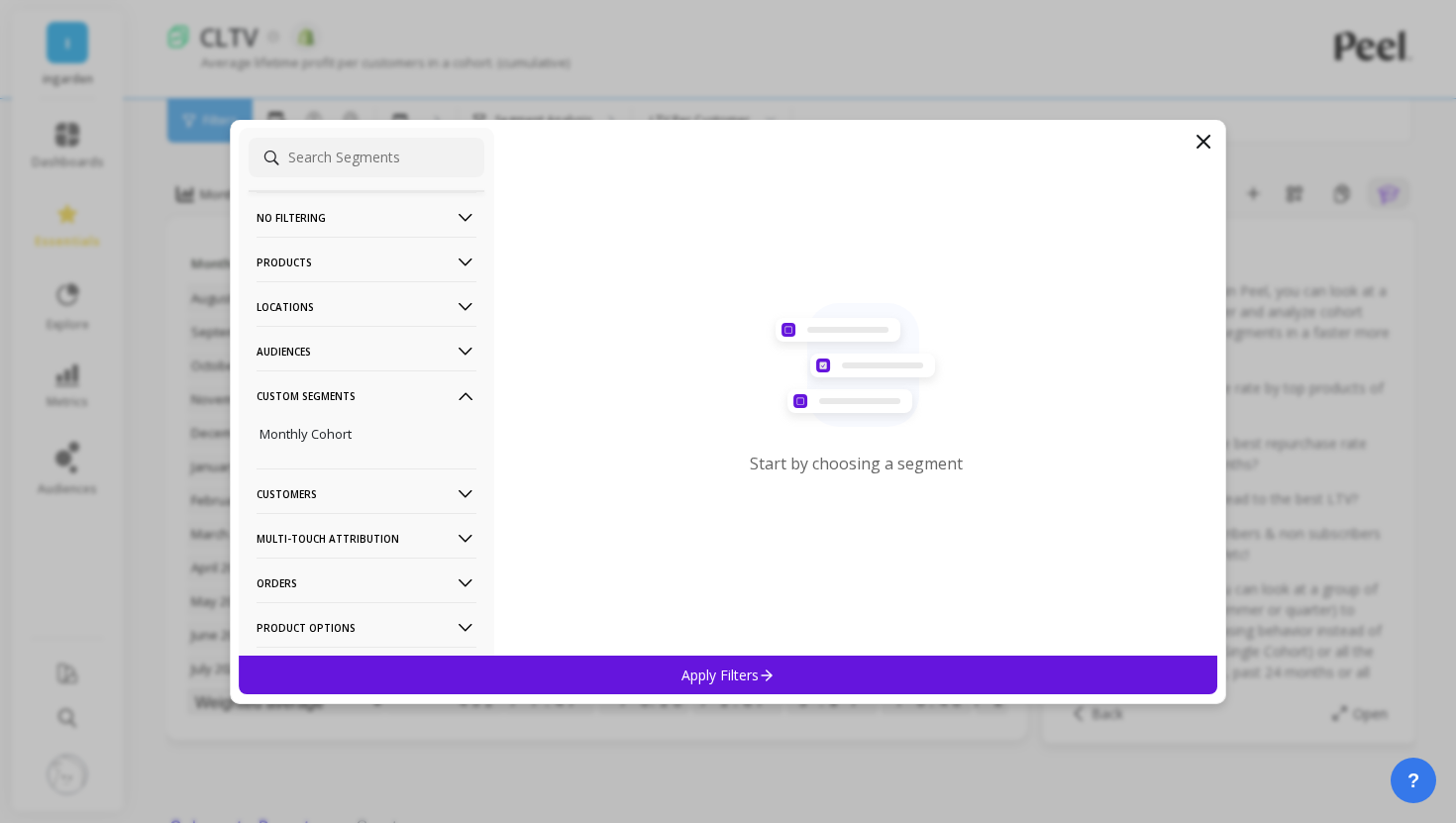 click on "Custom Segments" at bounding box center [366, 217] 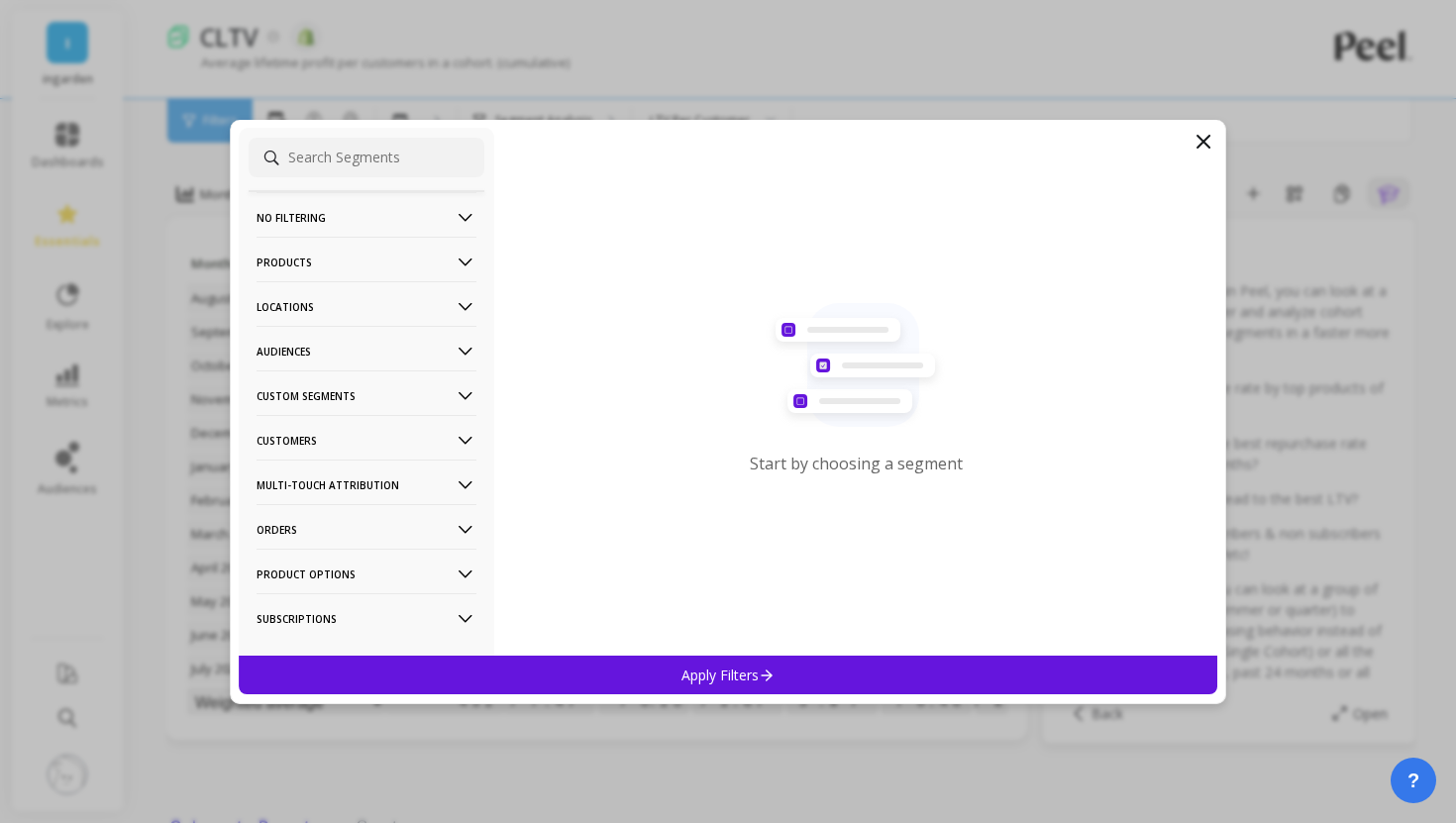 click on "Customers" at bounding box center [366, 217] 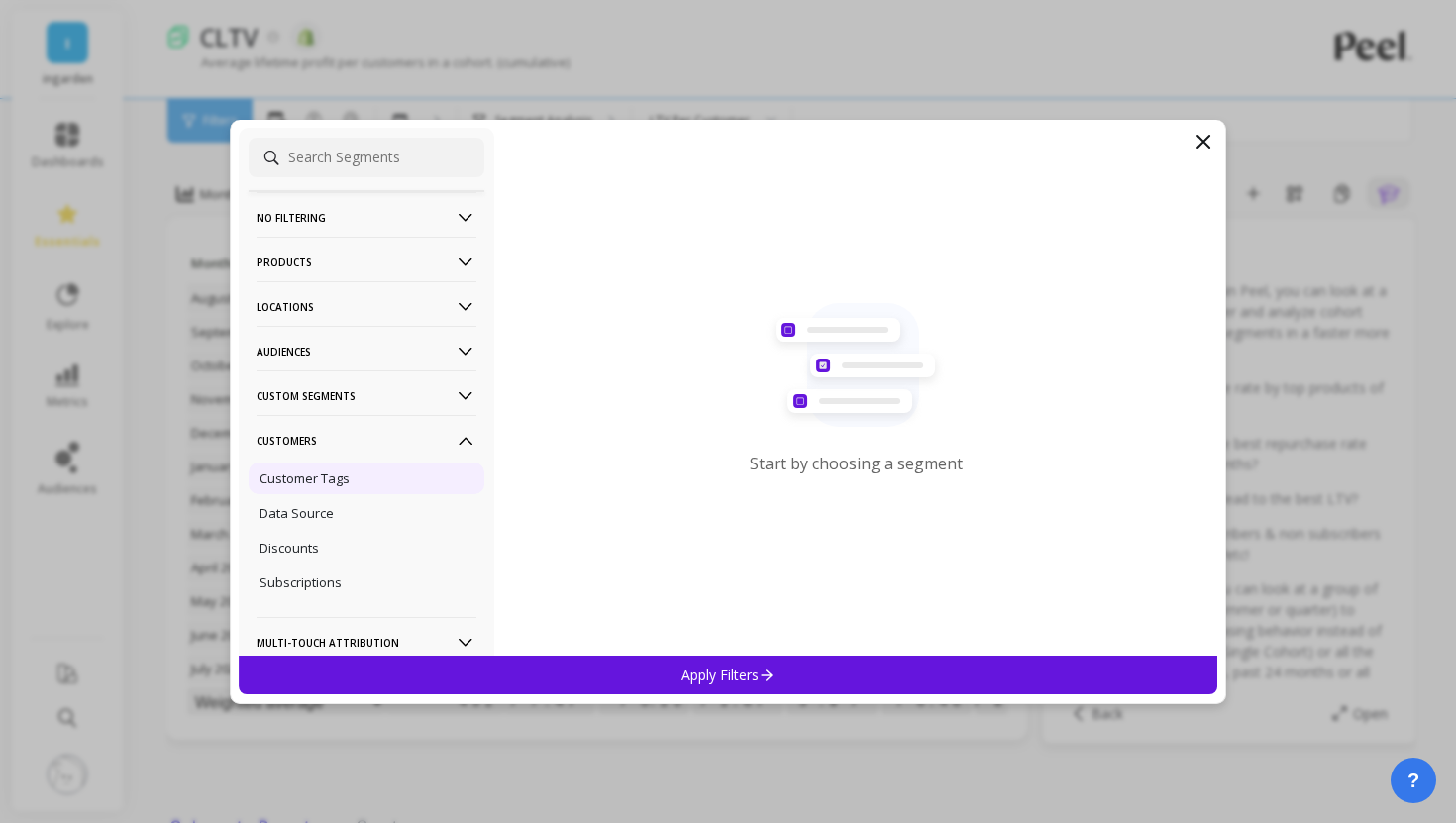click on "Customer Tags" at bounding box center [0, 0] 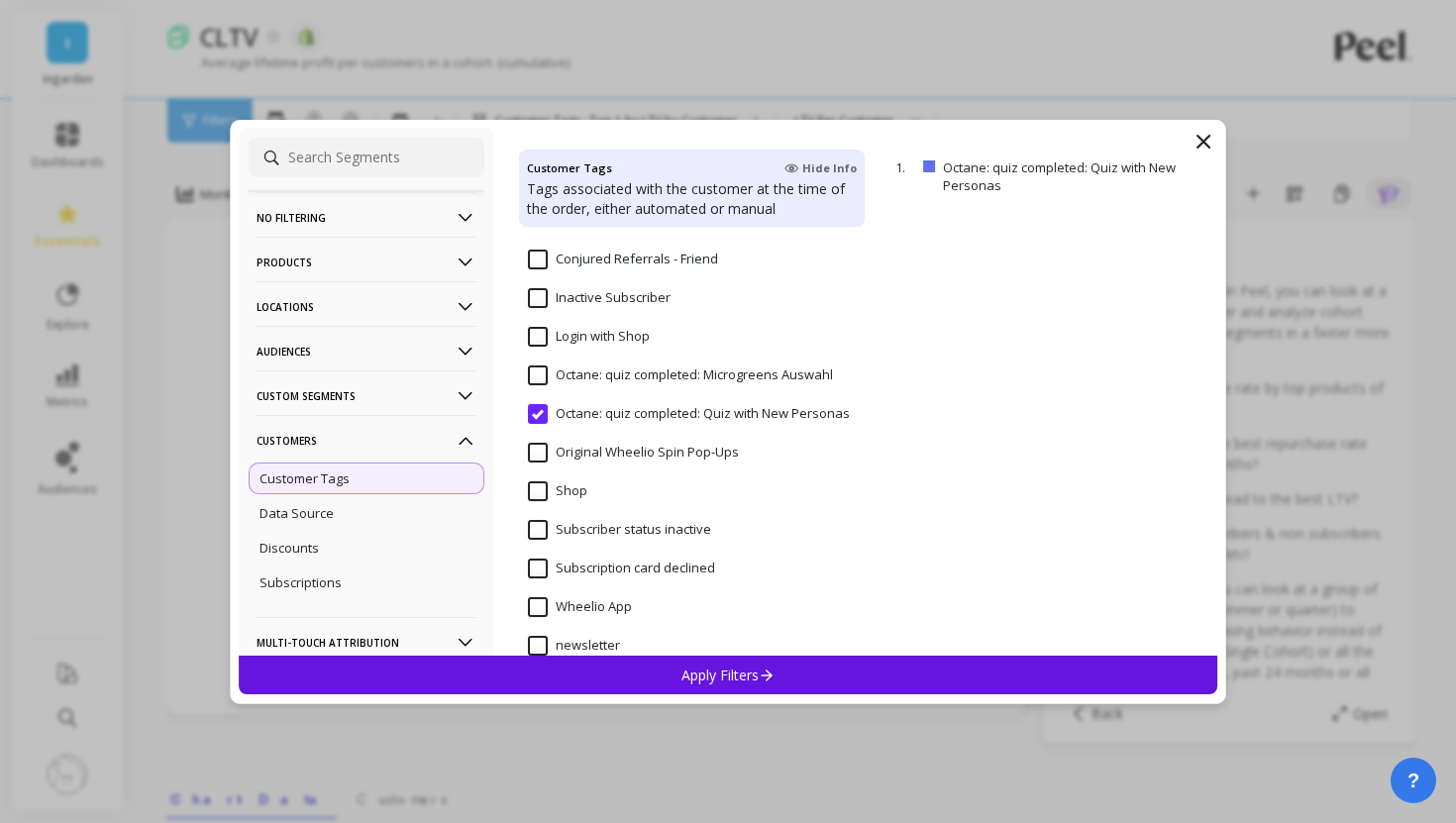 scroll, scrollTop: 279, scrollLeft: 0, axis: vertical 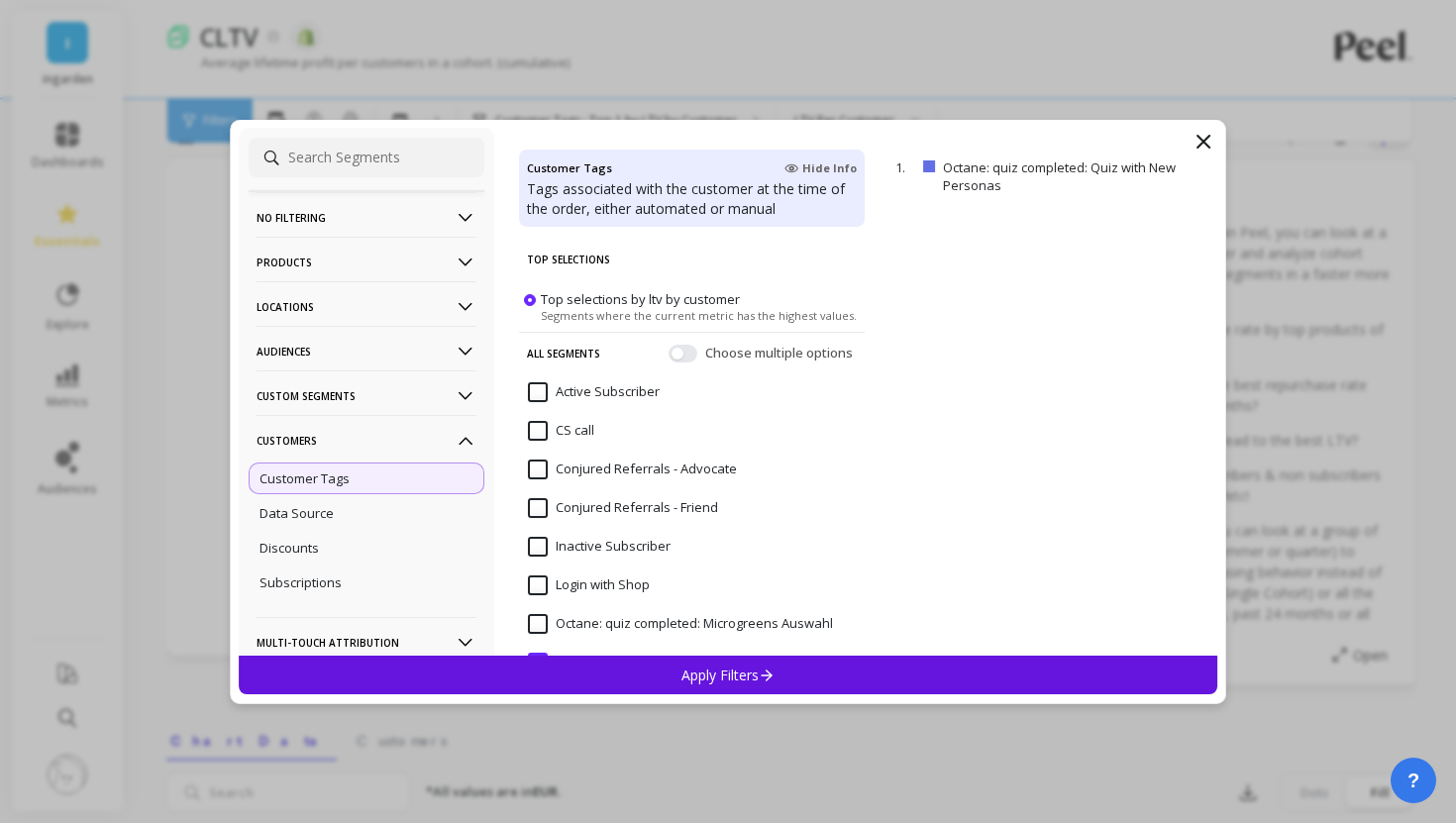 click on "Active Subscriber" at bounding box center [593, 392] 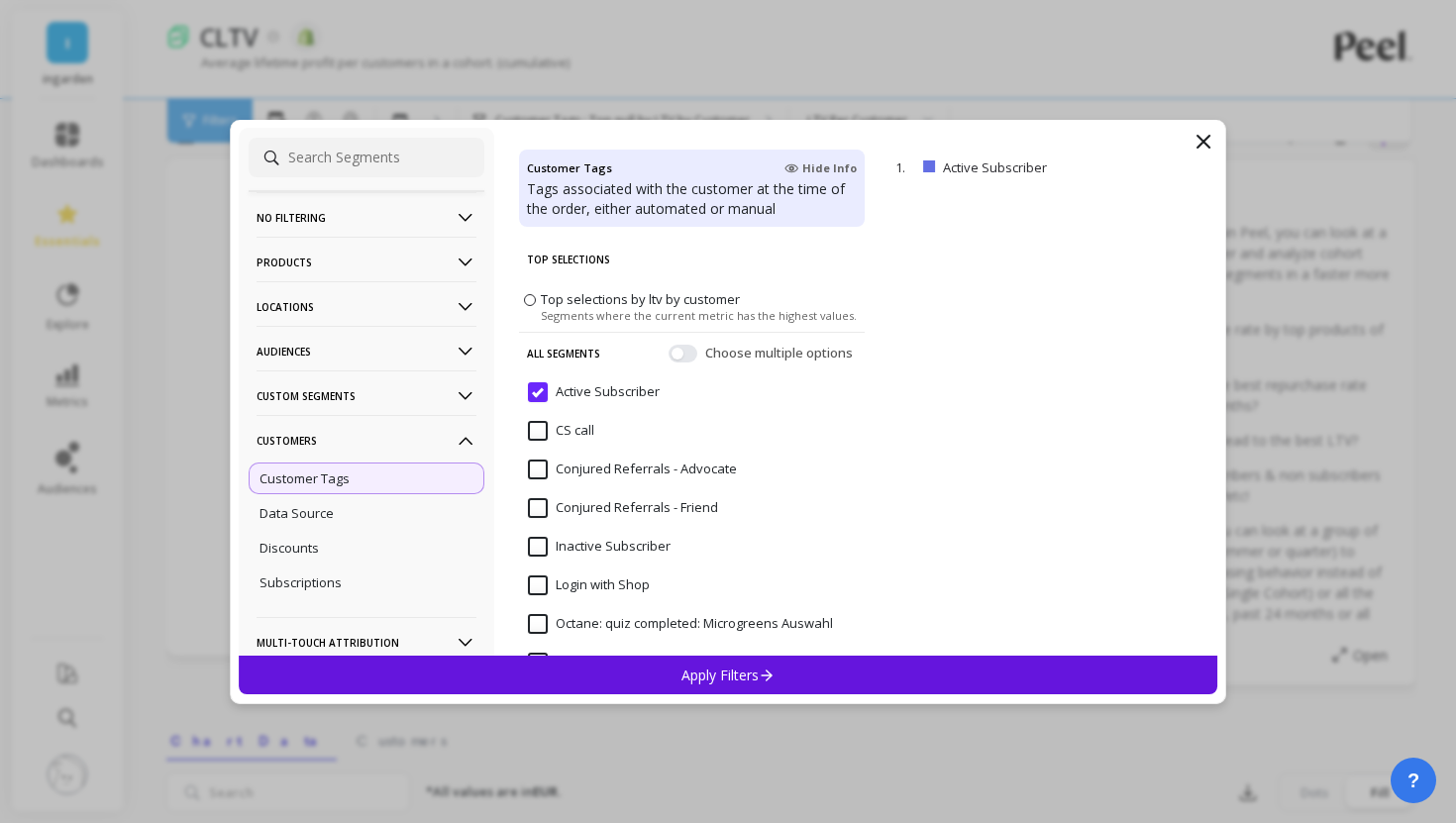 click on "Active Subscriber" at bounding box center (593, 392) 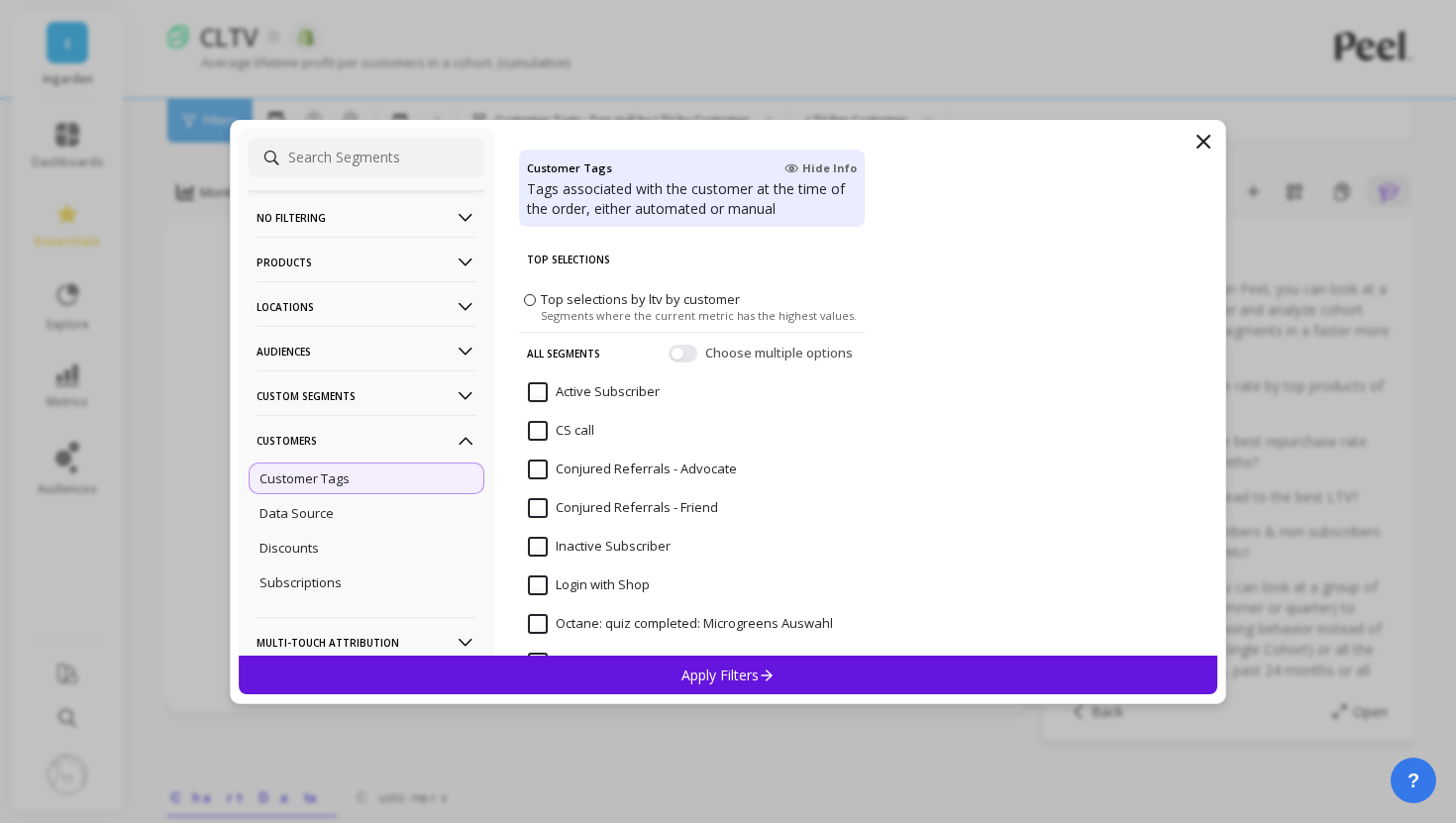 scroll, scrollTop: 8, scrollLeft: 0, axis: vertical 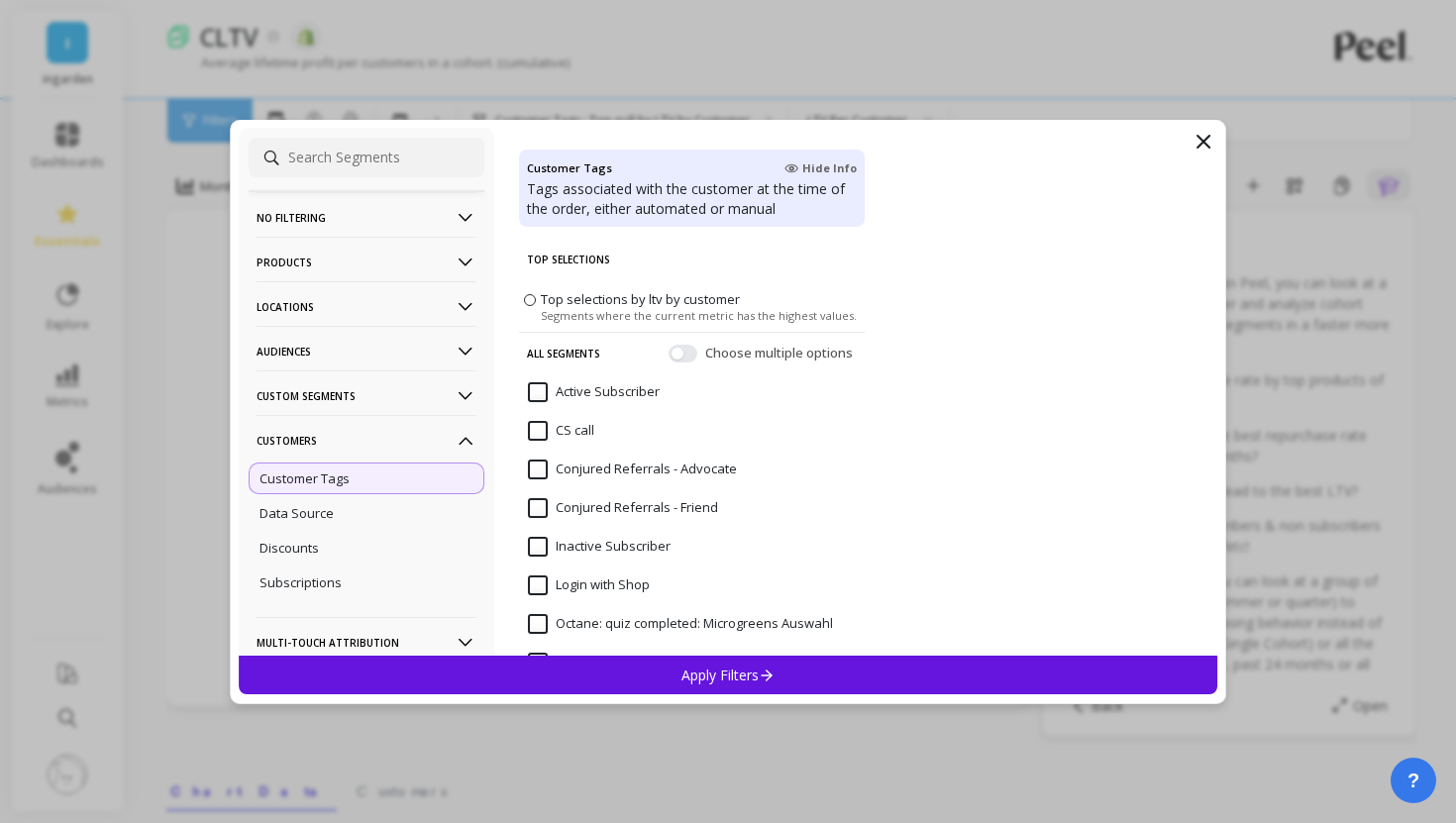click at bounding box center [466, 262] 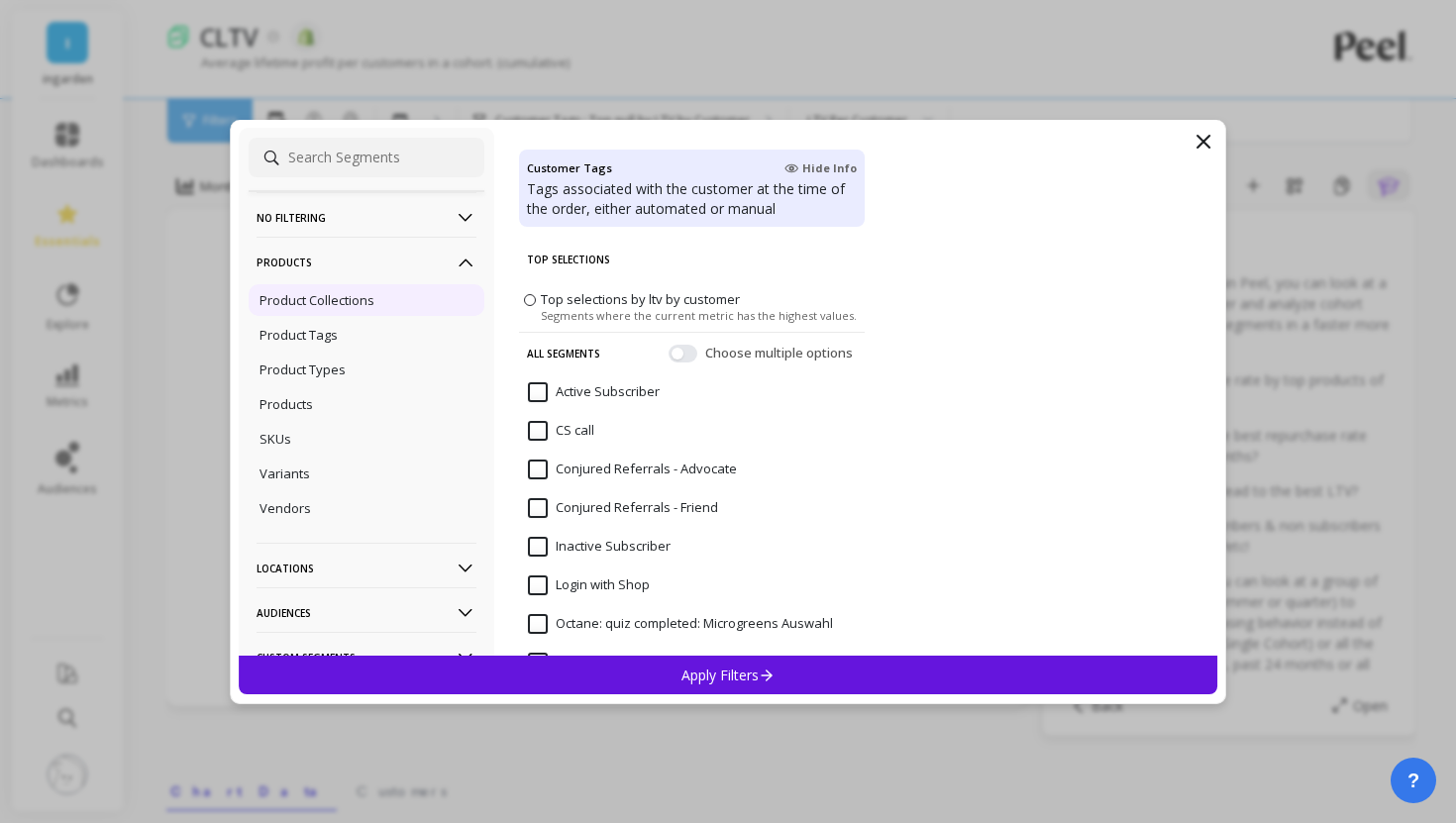 click on "Product Collections" at bounding box center [0, 0] 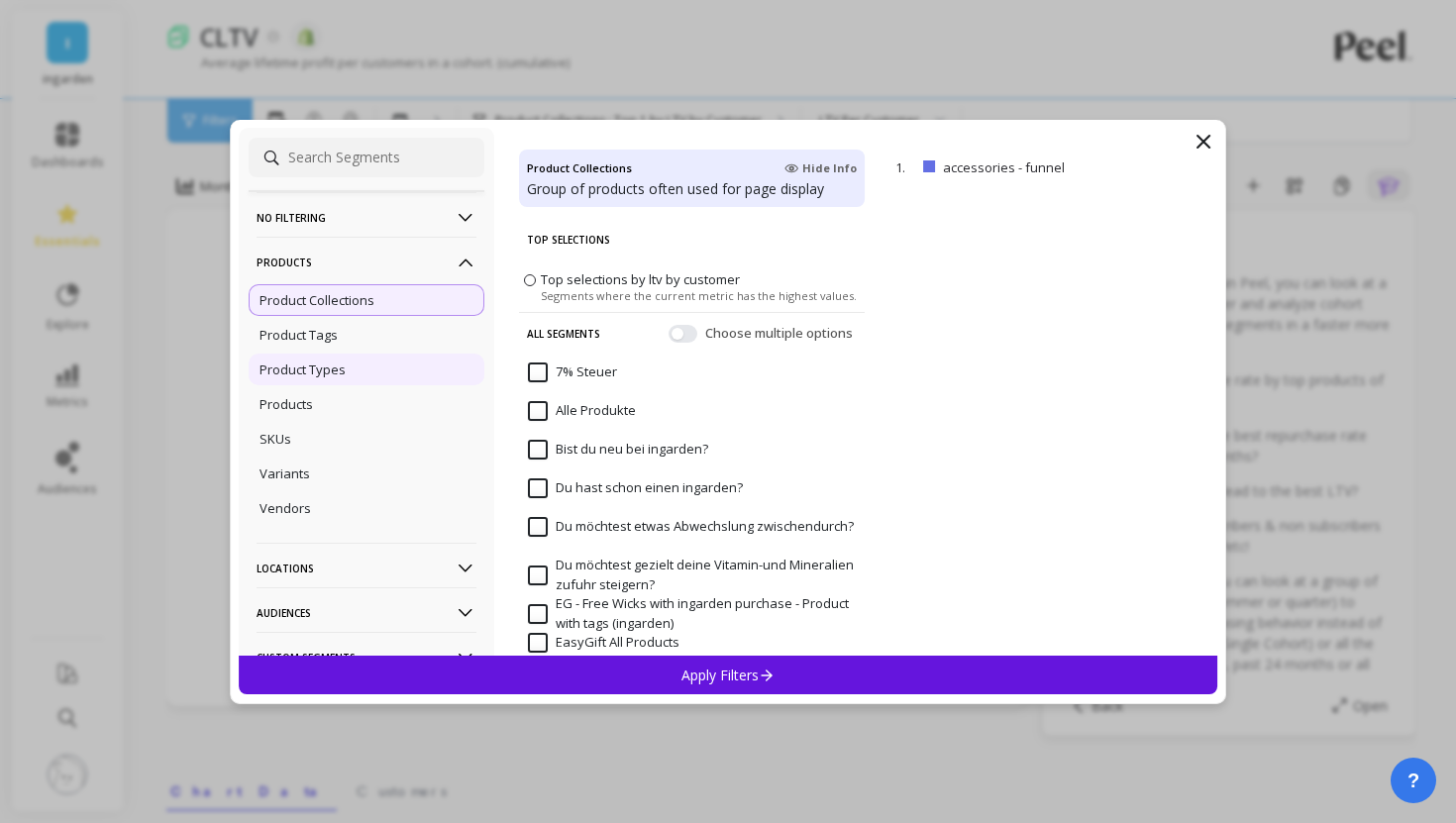click on "Product Types" at bounding box center [366, 369] 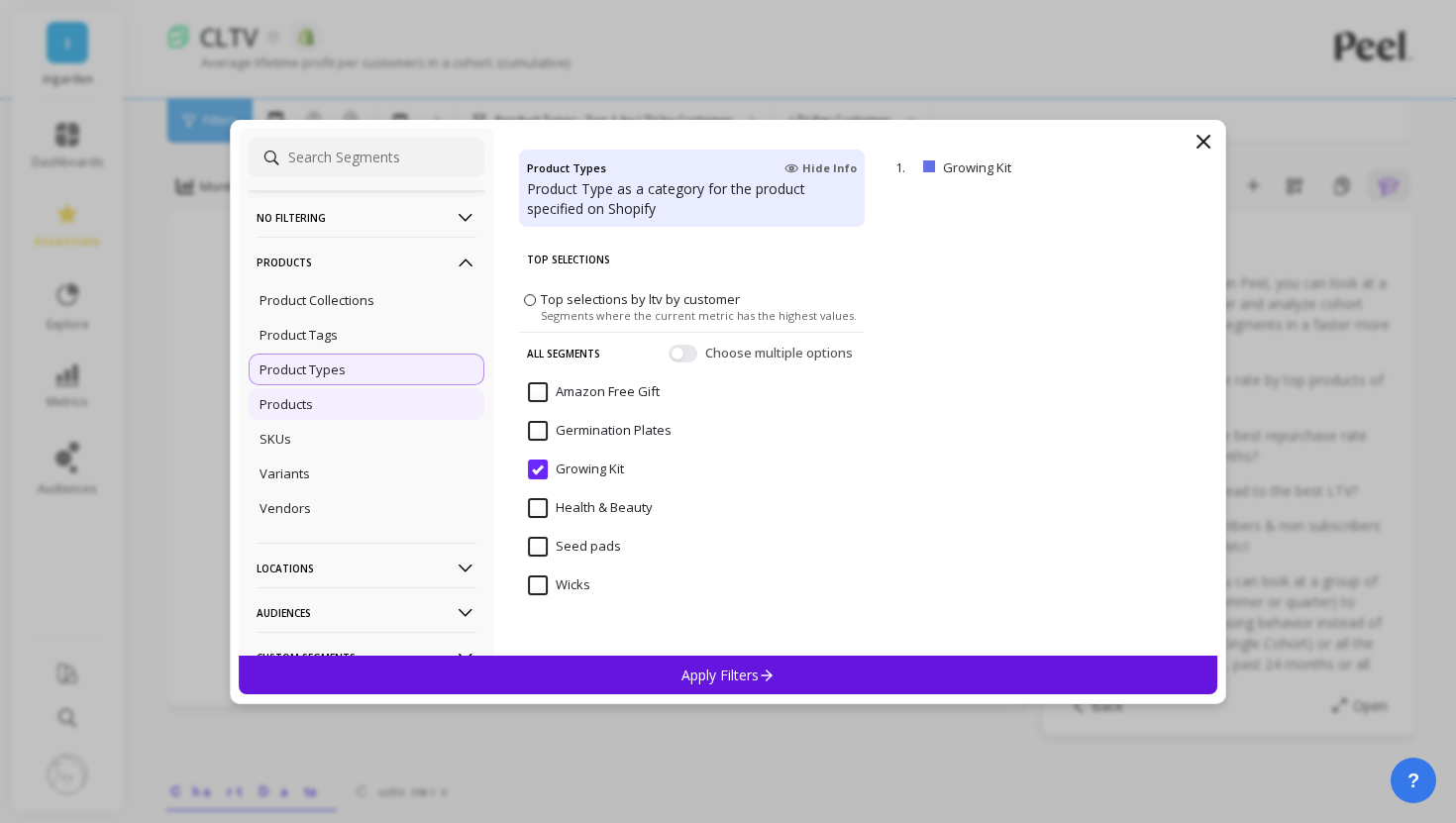 click on "Products" at bounding box center [366, 404] 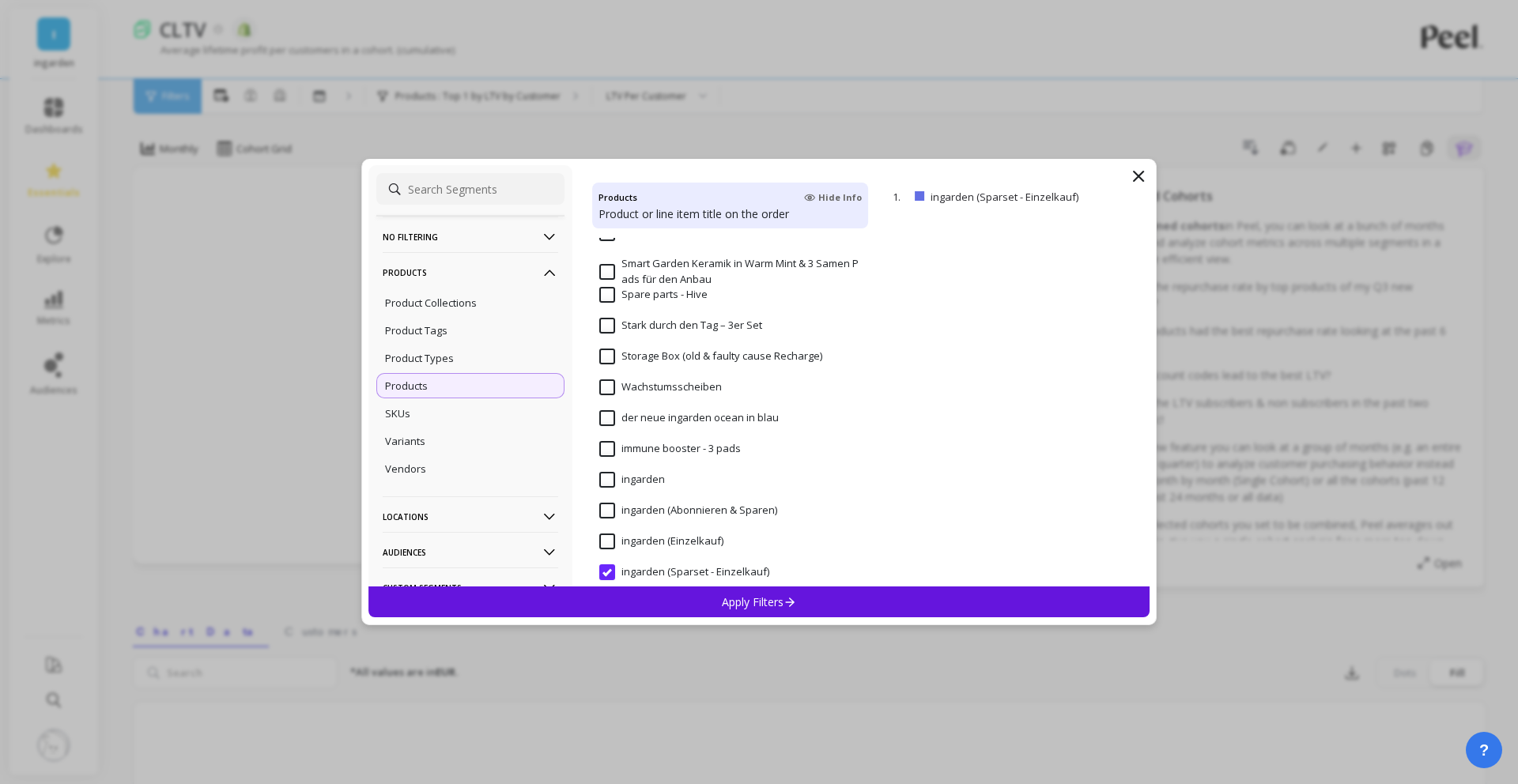scroll, scrollTop: 3795, scrollLeft: 0, axis: vertical 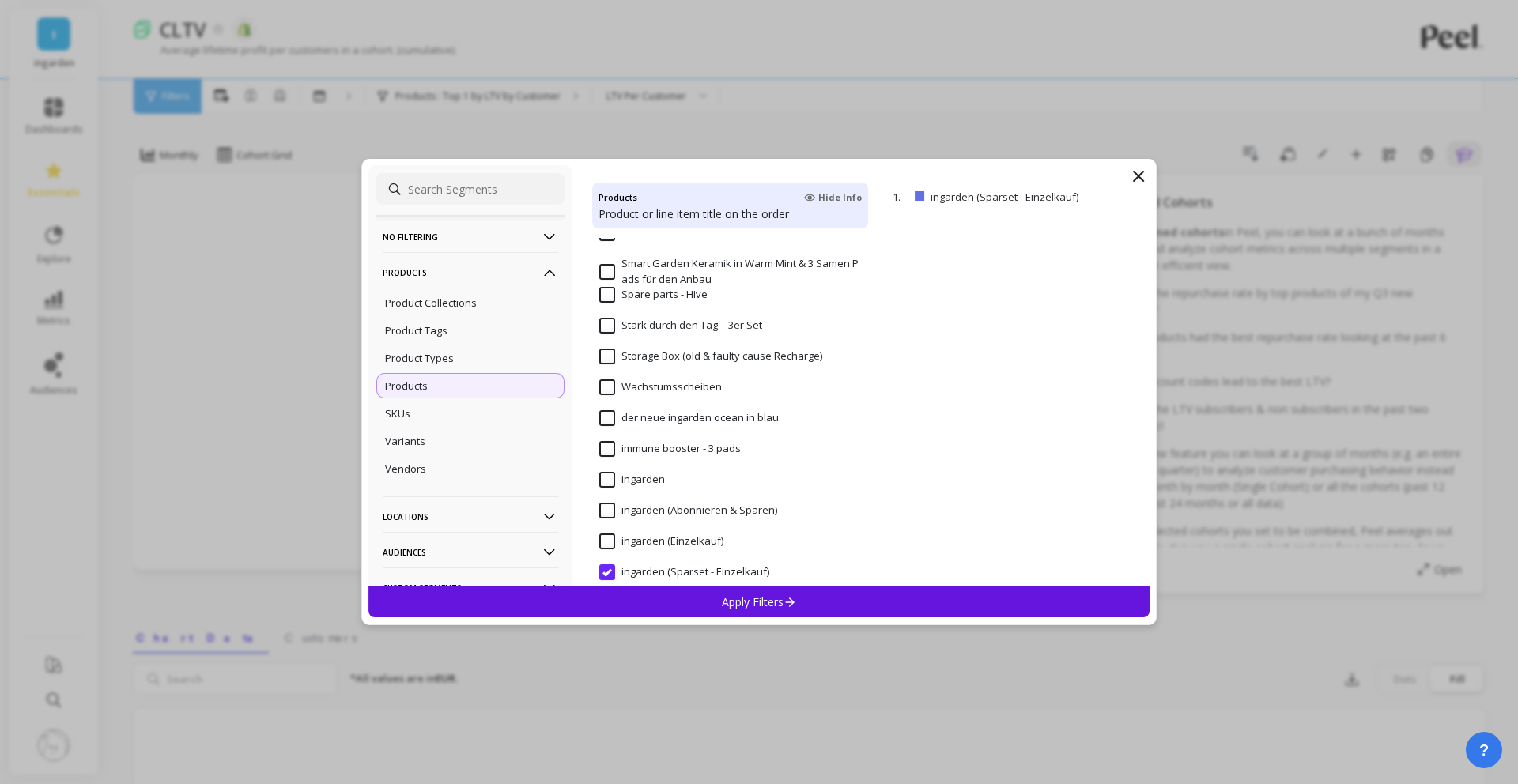 click on "Products" at bounding box center (470, 236) 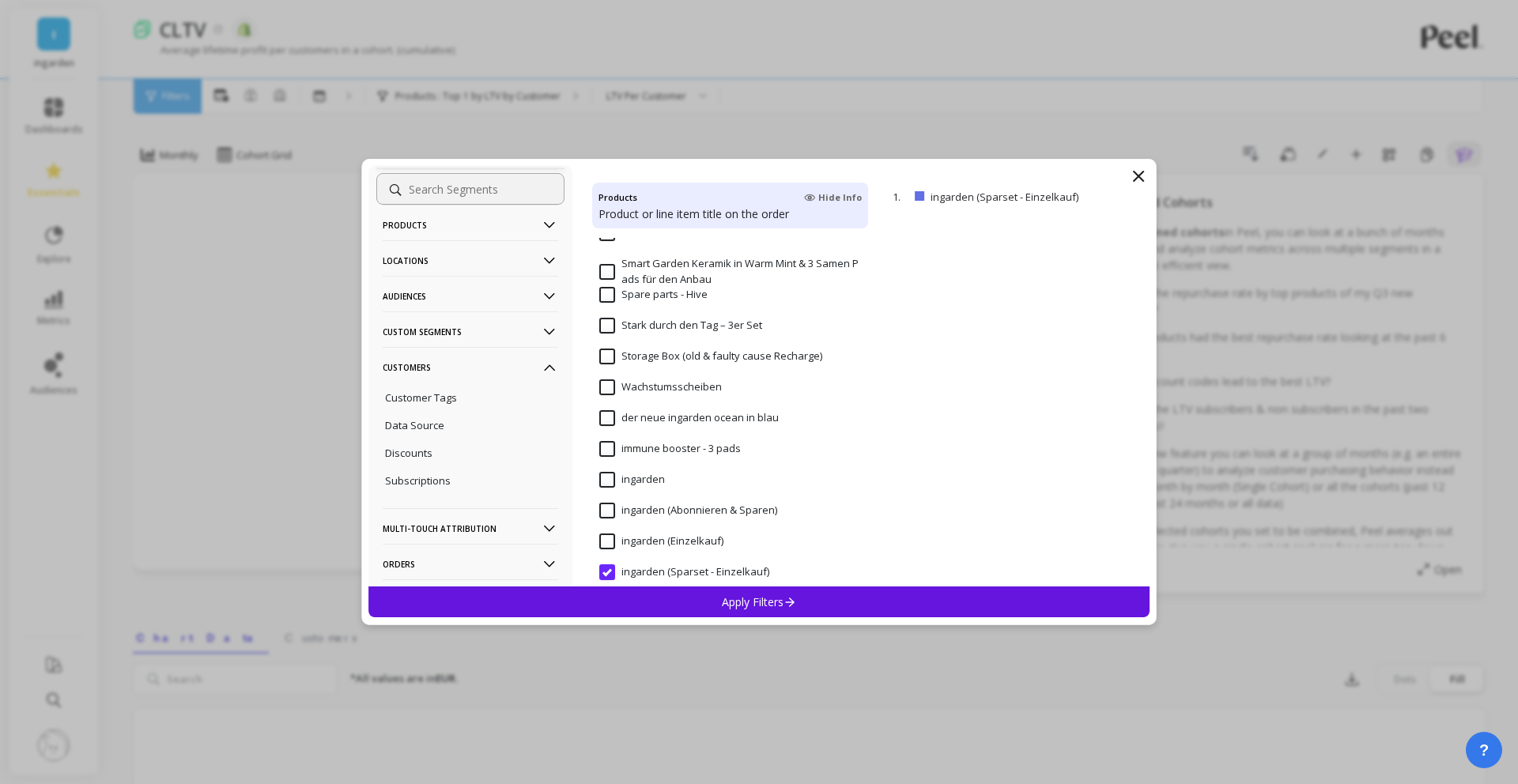 click on "Customers" at bounding box center (470, 189) 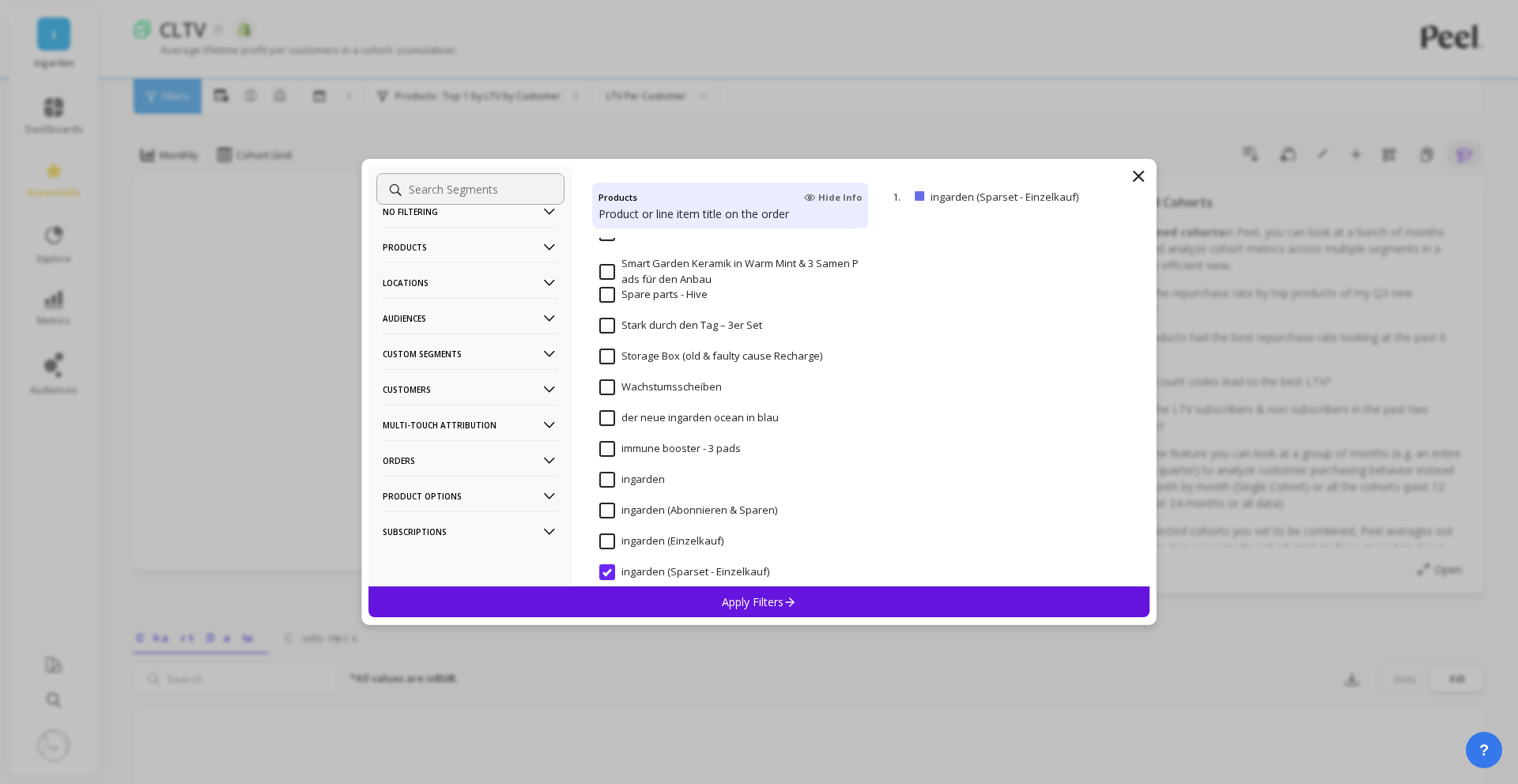 click on "Custom Segments" at bounding box center (470, 211) 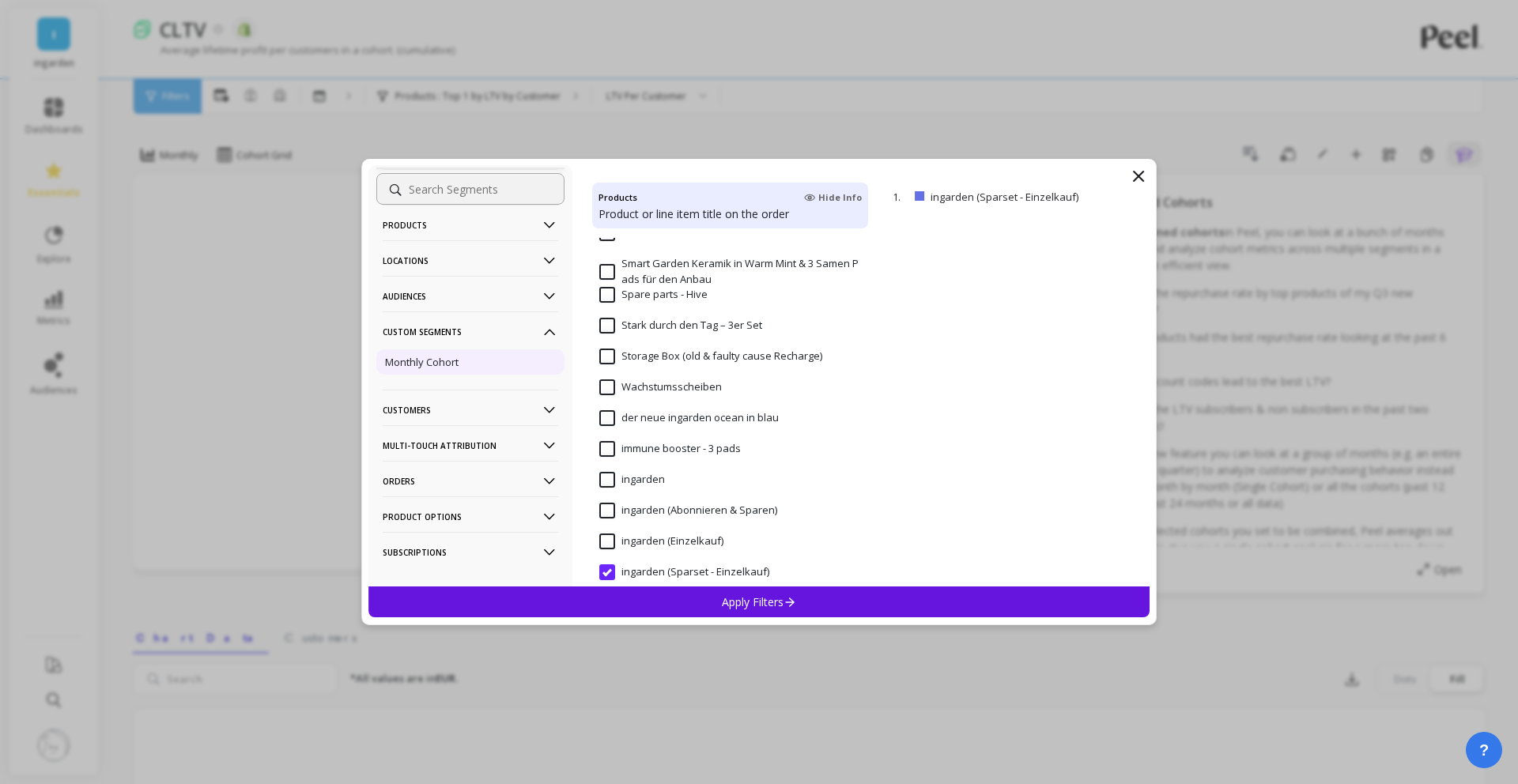 click on "Monthly Cohort" at bounding box center [421, 362] 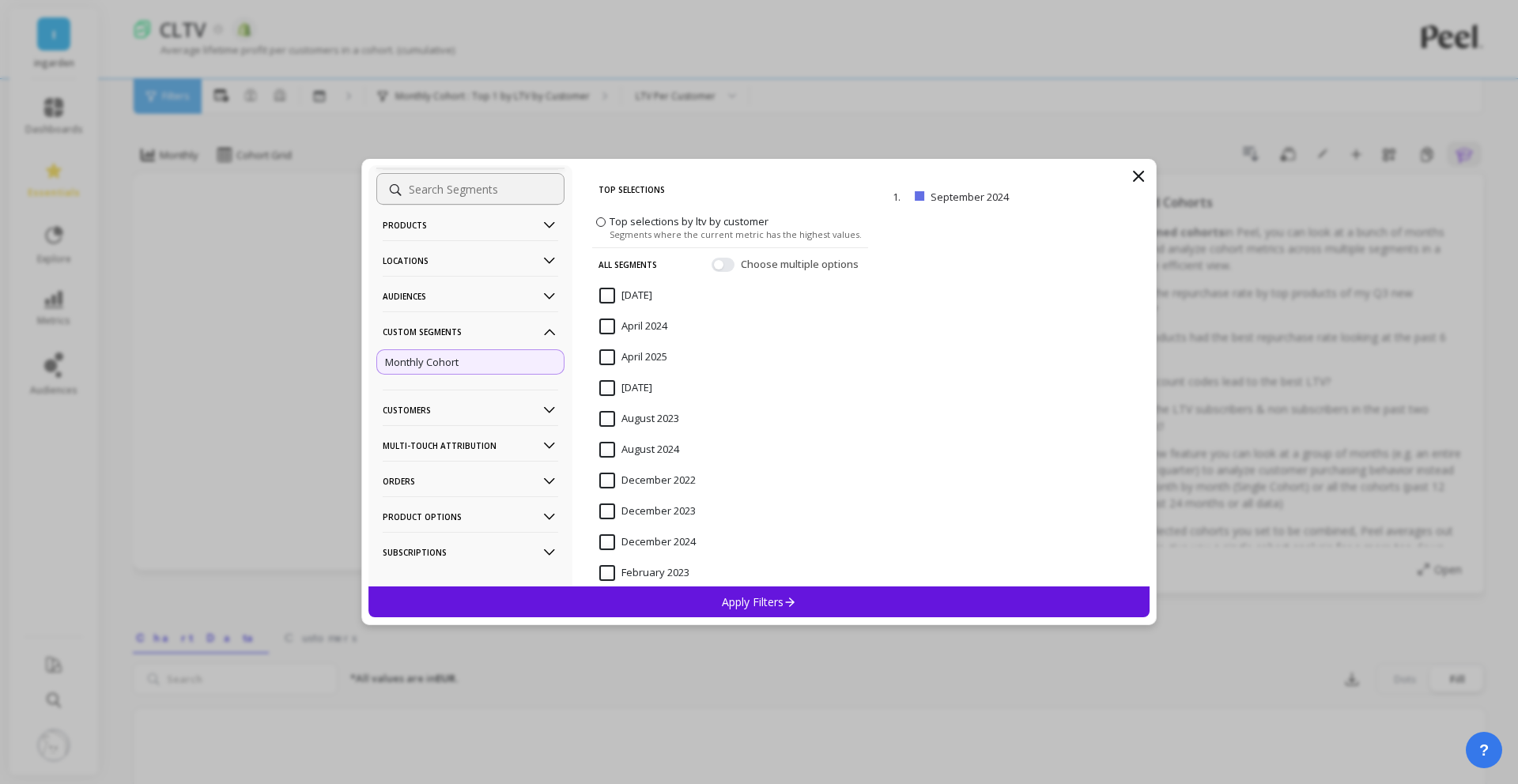 click on "Custom Segments" at bounding box center [470, 189] 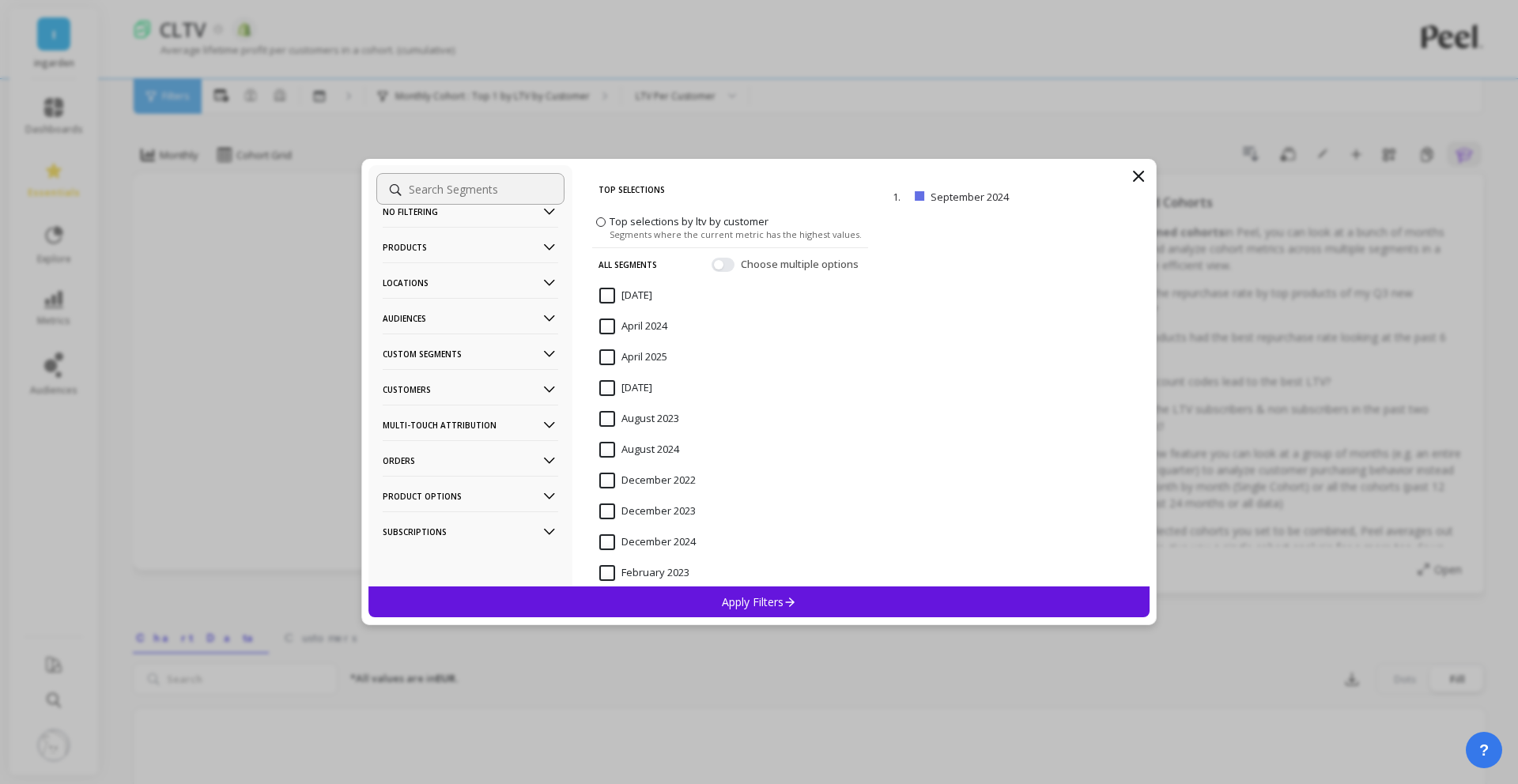 click on "Customers" at bounding box center [470, 211] 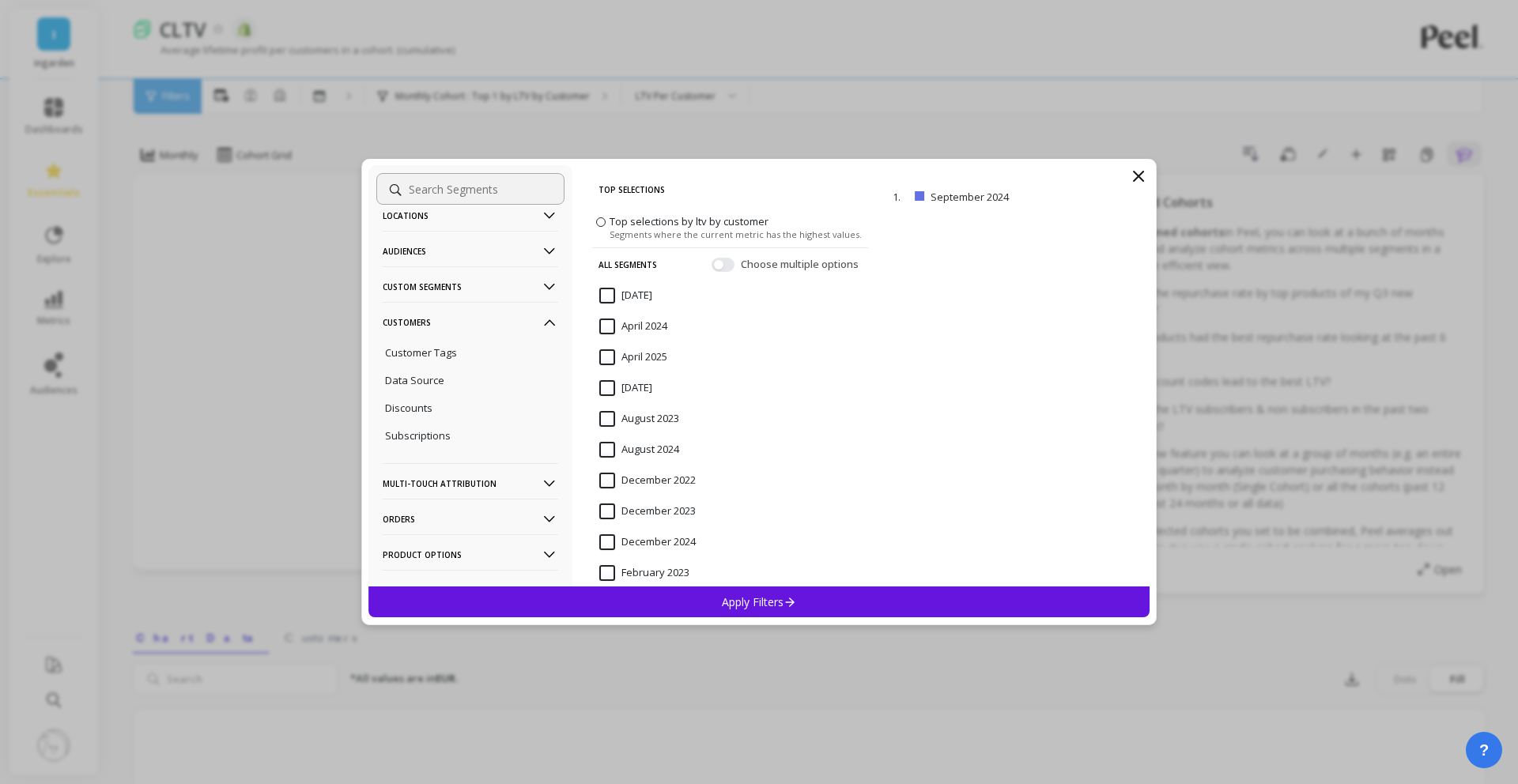 scroll, scrollTop: 97, scrollLeft: 0, axis: vertical 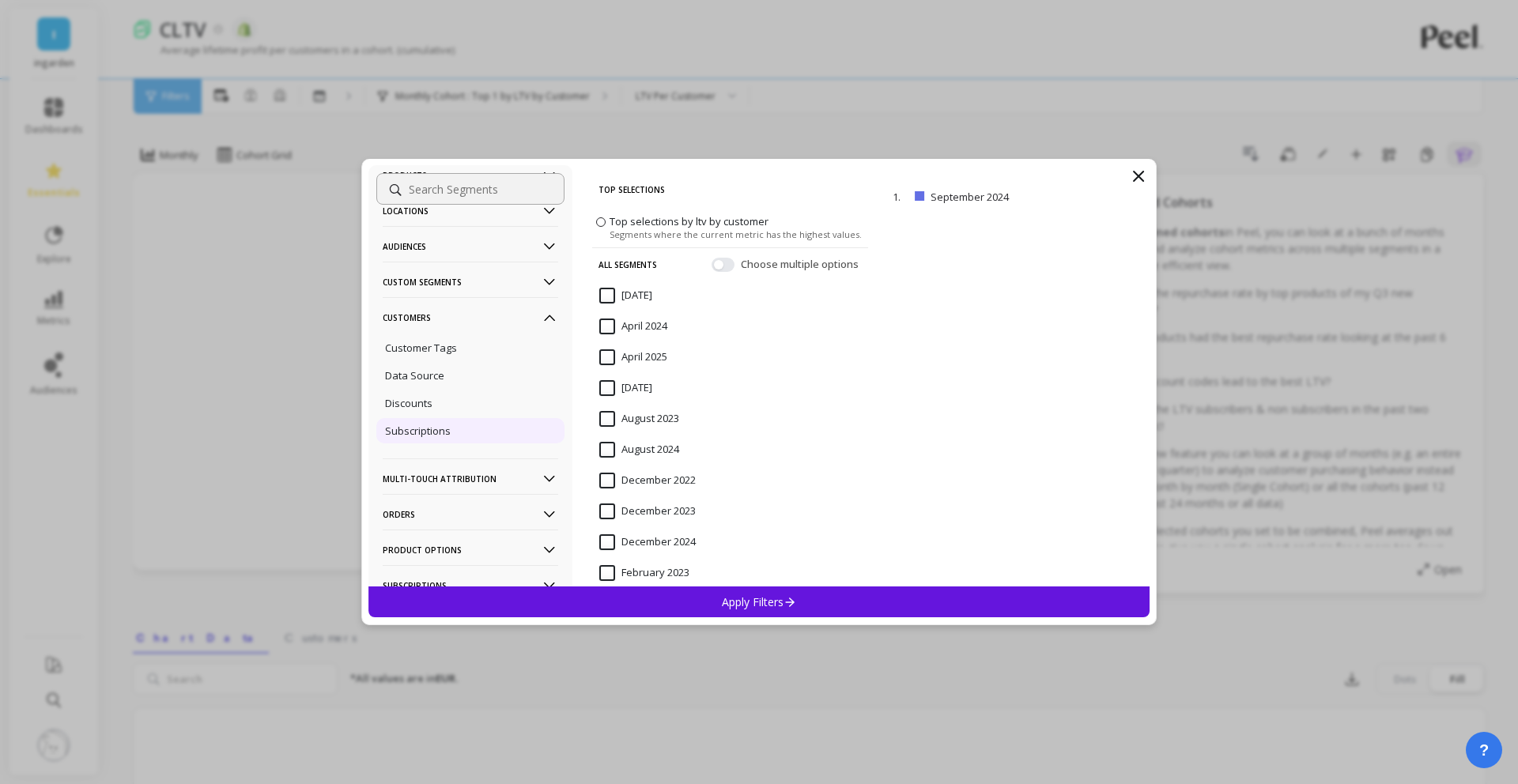 click on "Subscriptions" at bounding box center [0, 0] 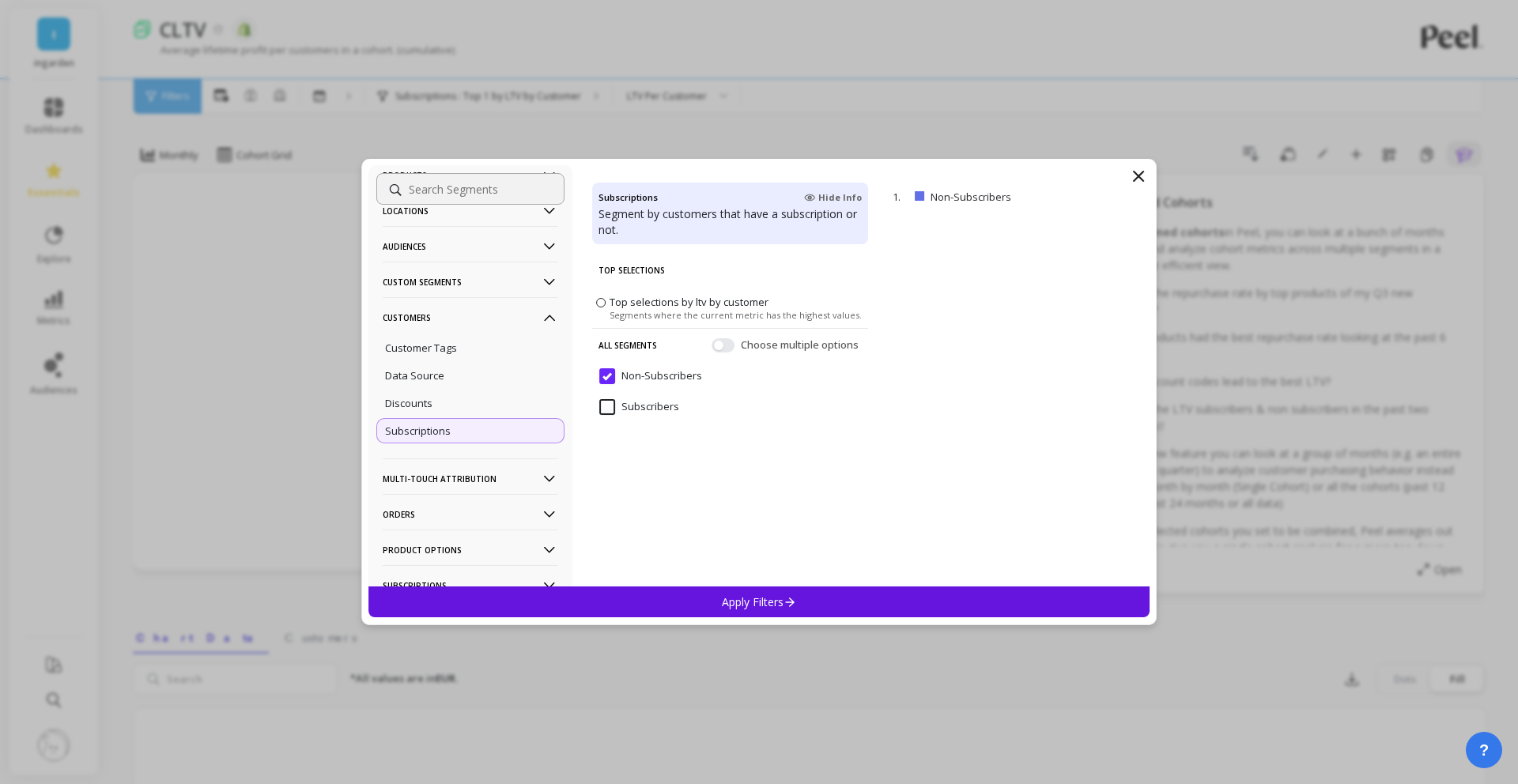 click on "Apply Filters" at bounding box center (759, 601) 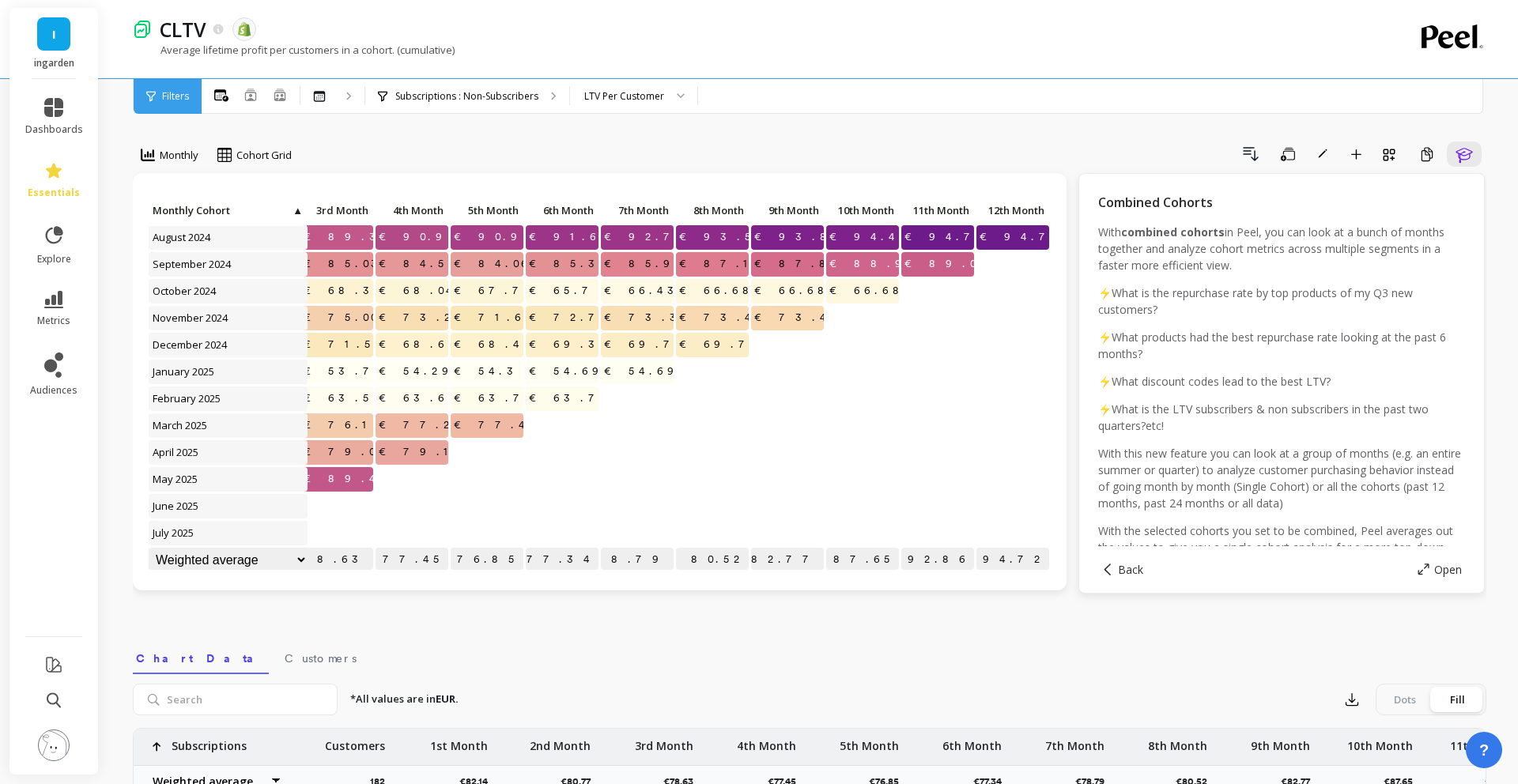 scroll, scrollTop: 1, scrollLeft: 0, axis: vertical 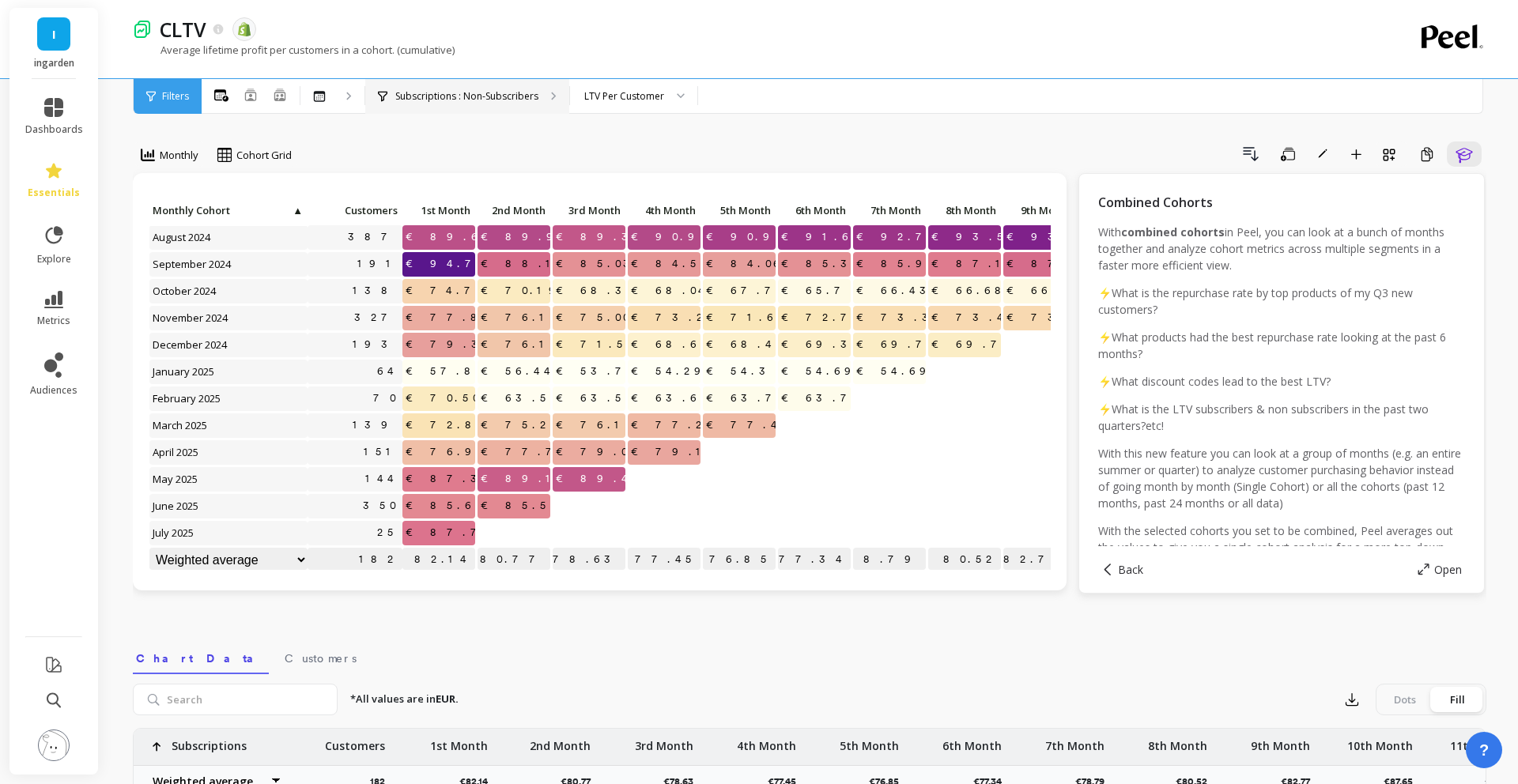 click on "Subscriptions :  Non-Subscribers" at bounding box center [334, 96] 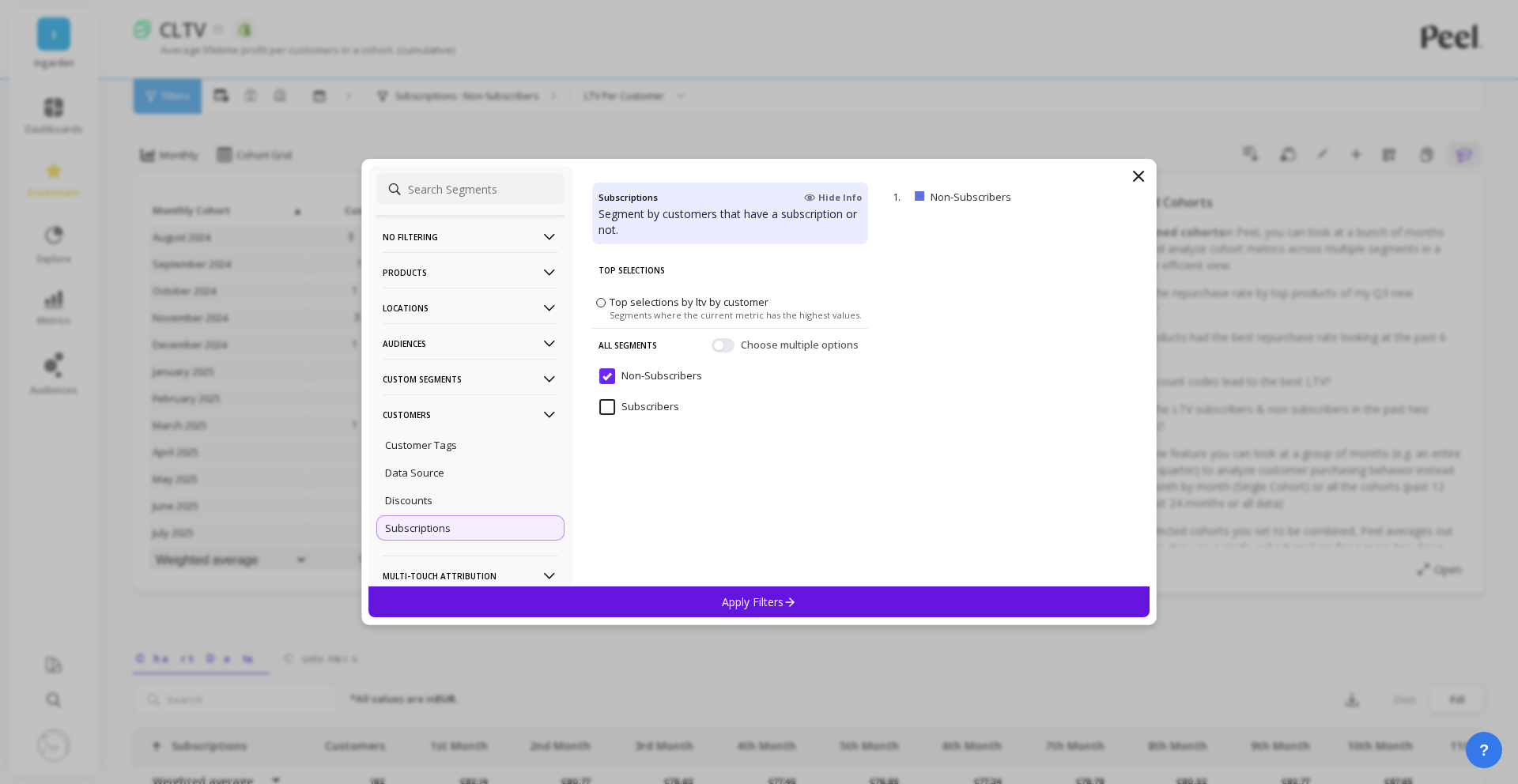 click on "Subscribers" at bounding box center (639, 407) 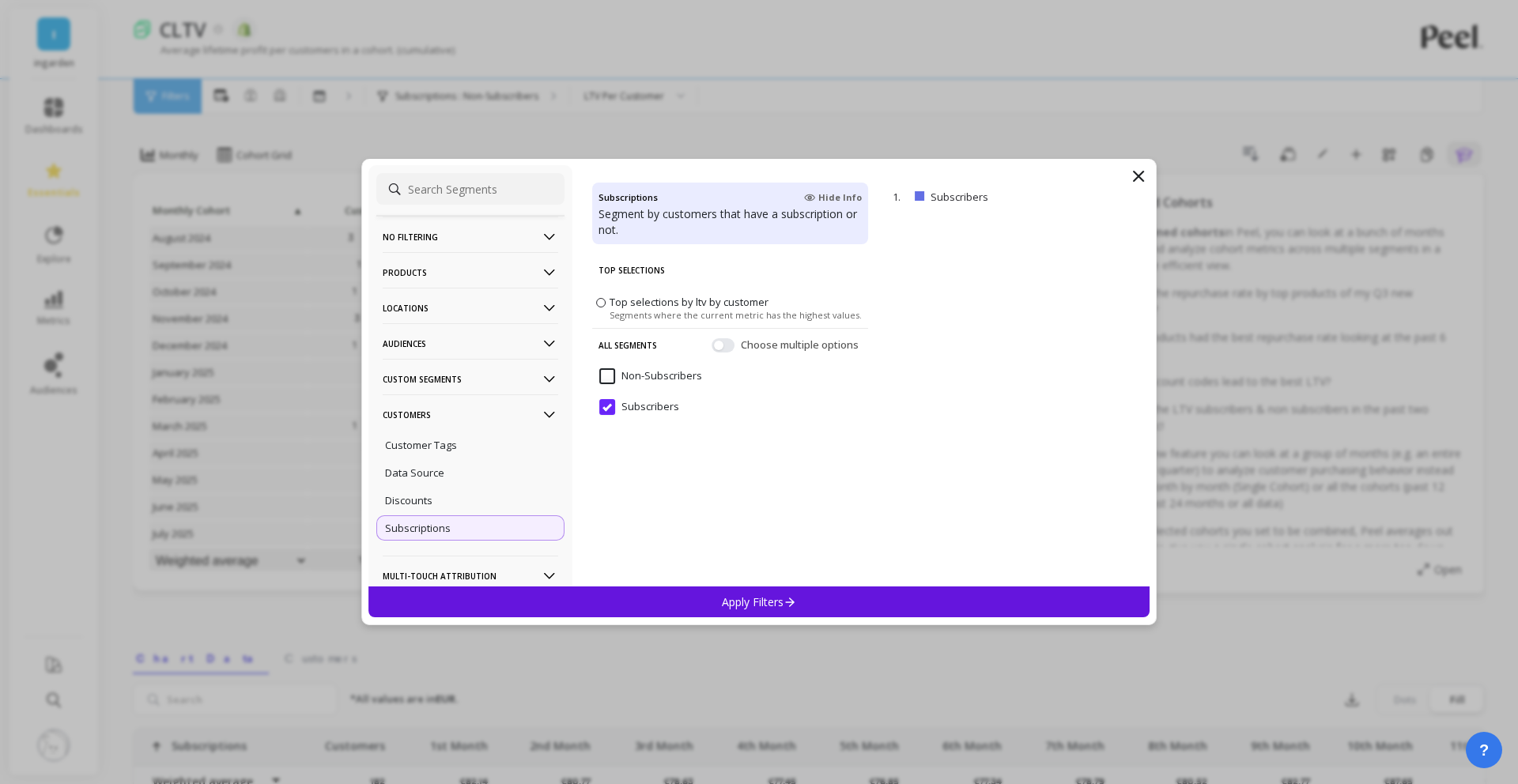 click on "Non-Subscribers" at bounding box center [651, 376] 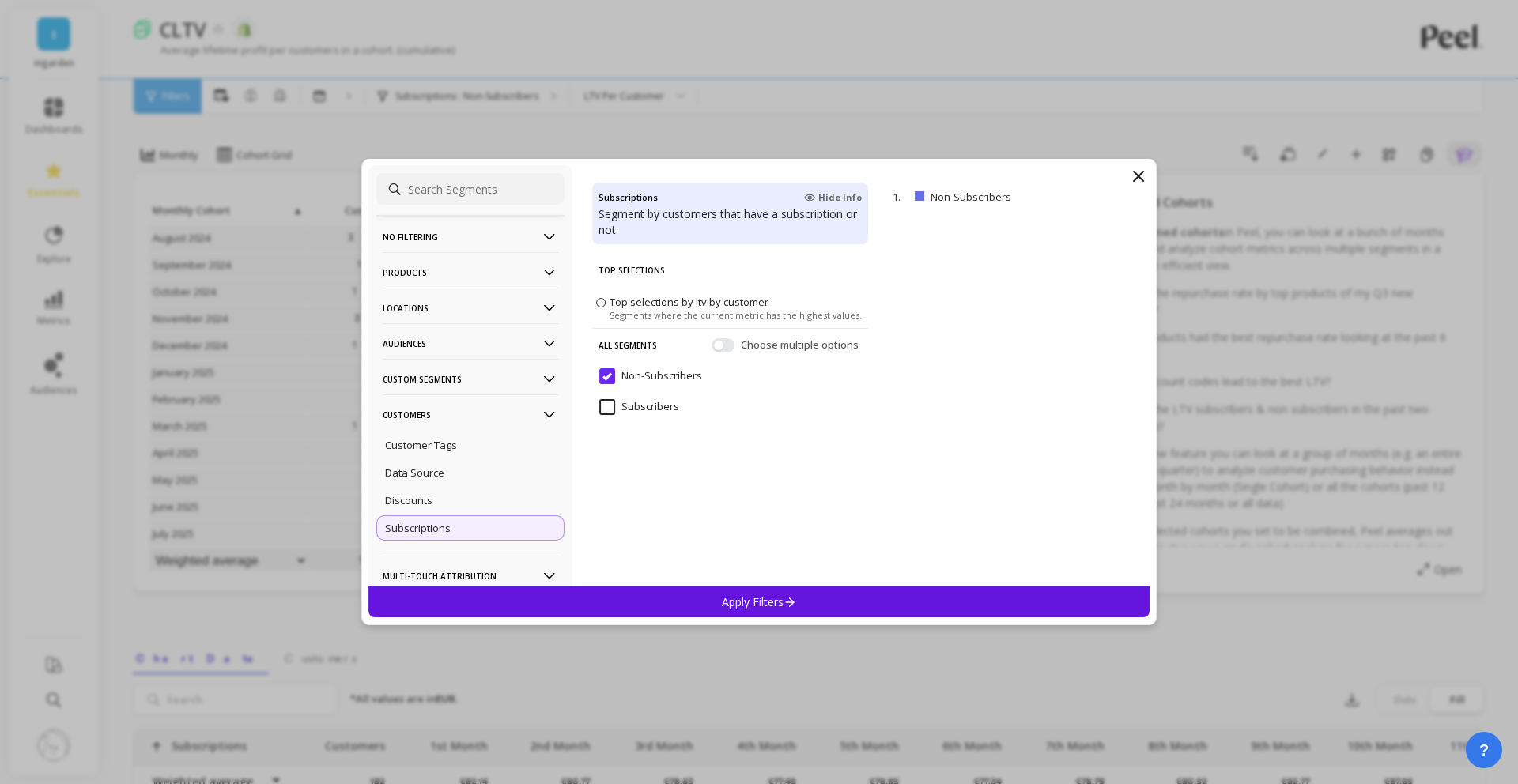click on "Subscribers" at bounding box center [639, 407] 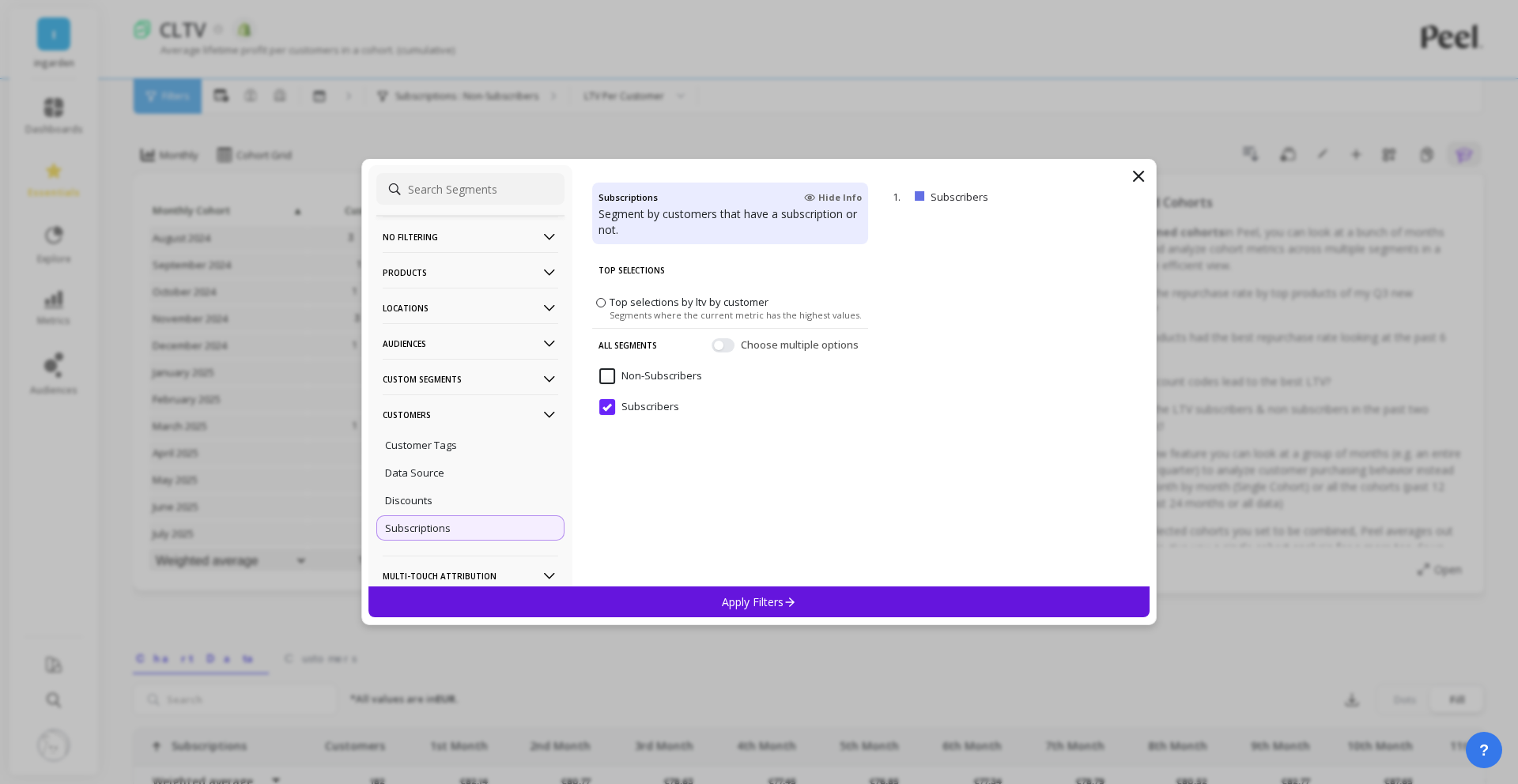 click on "Apply Filters" at bounding box center [759, 601] 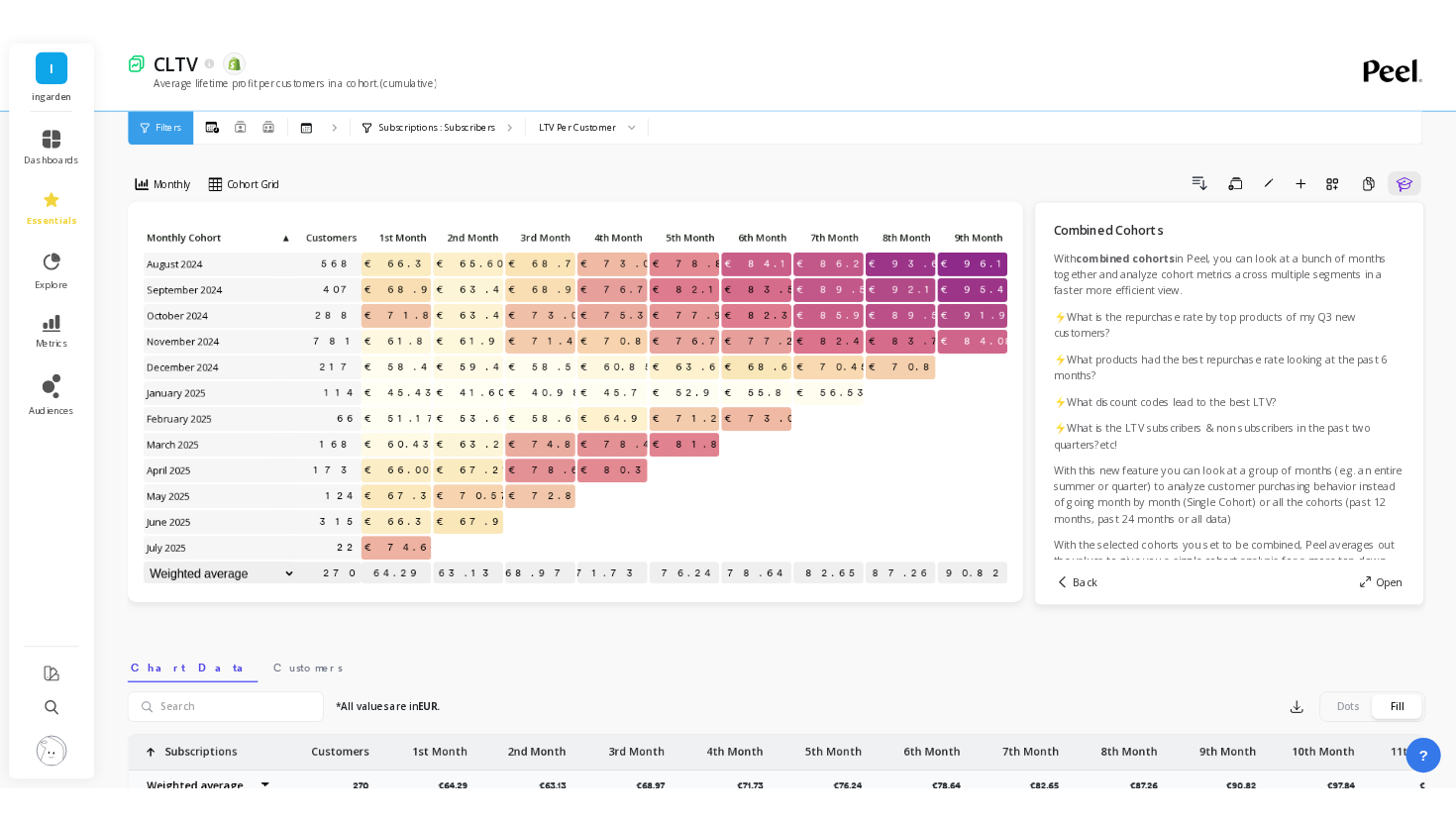 scroll, scrollTop: 0, scrollLeft: 0, axis: both 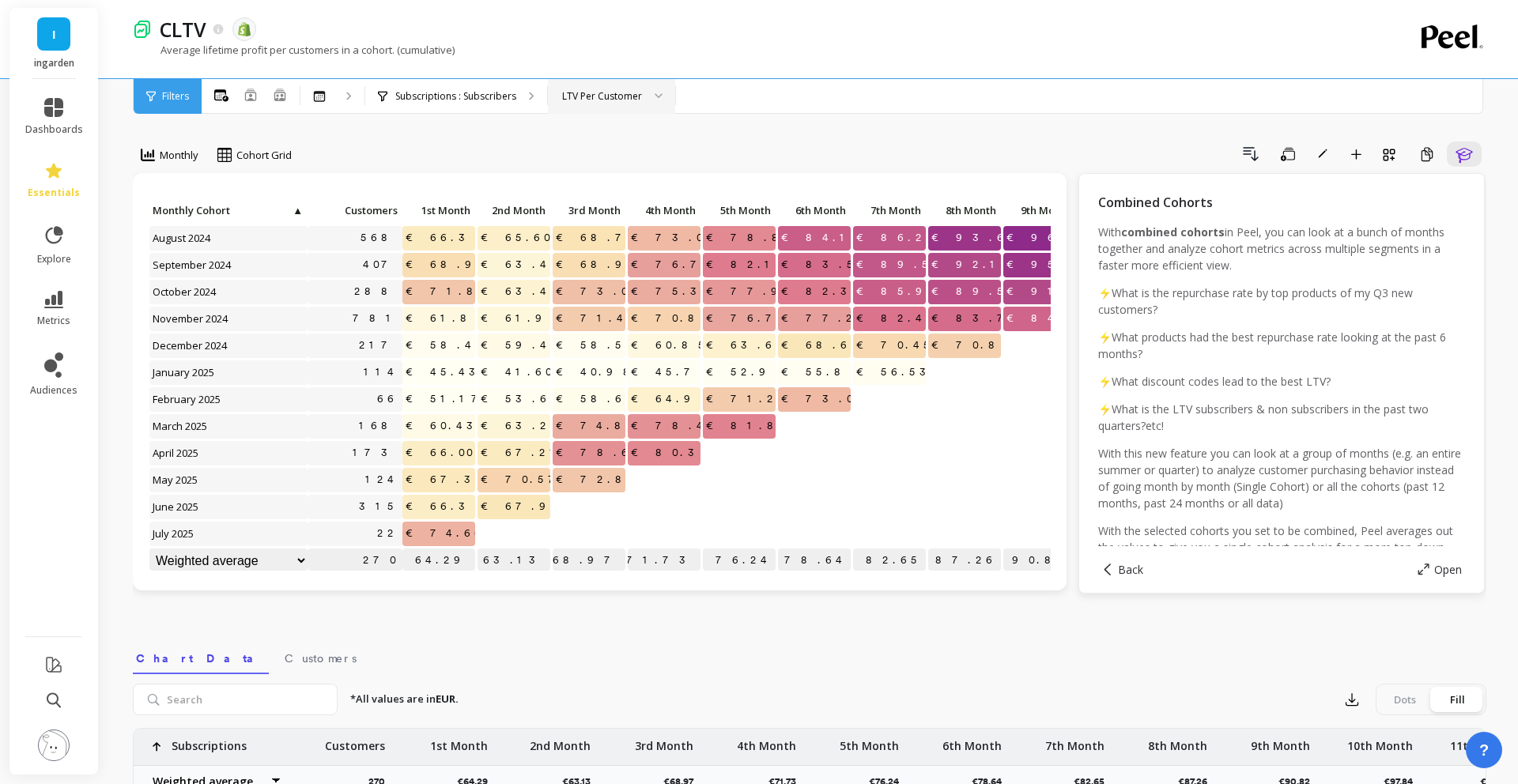 click on "LTV Per Customer" at bounding box center [611, 96] 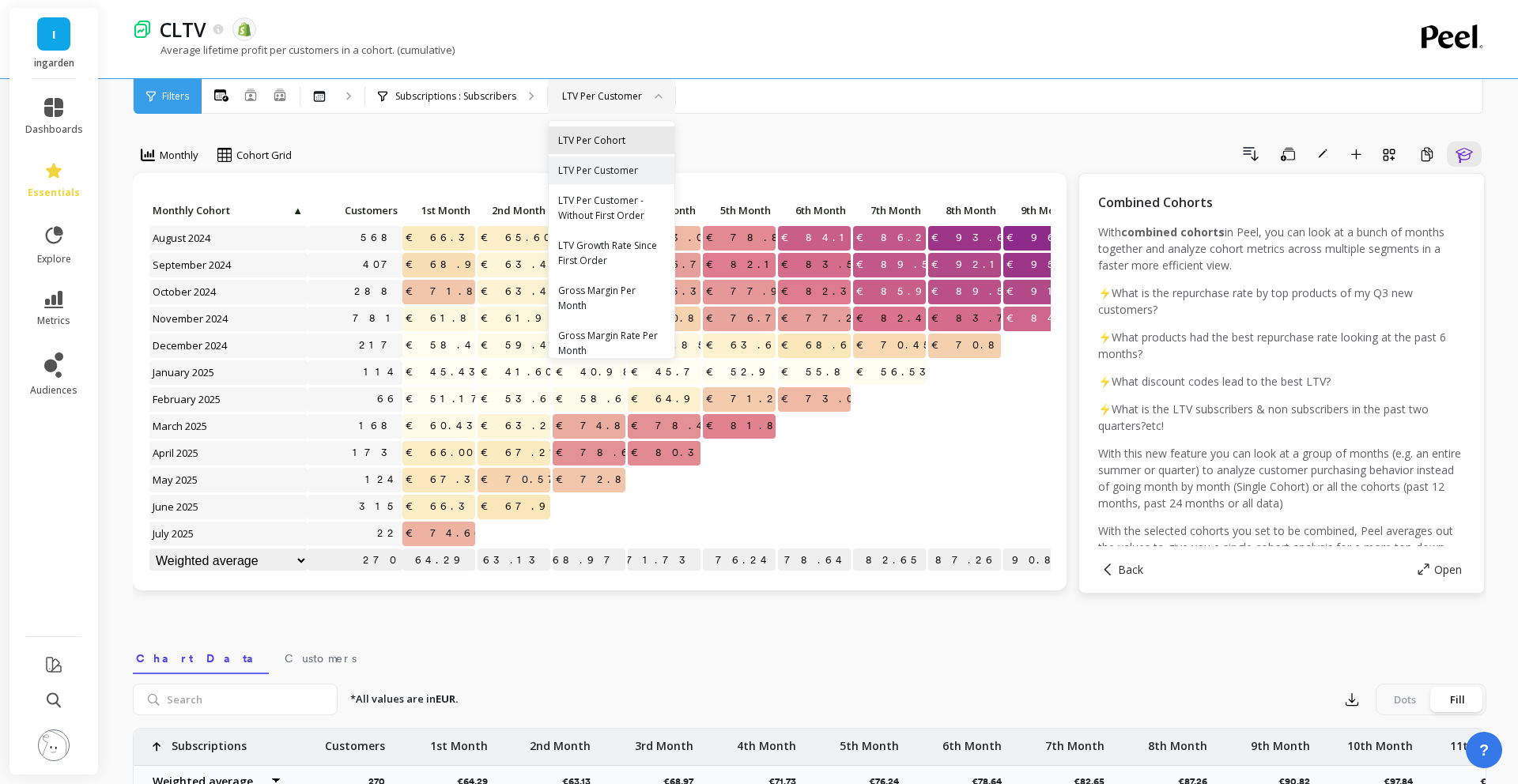 click on "LTV Per Cohort" at bounding box center (611, 140) 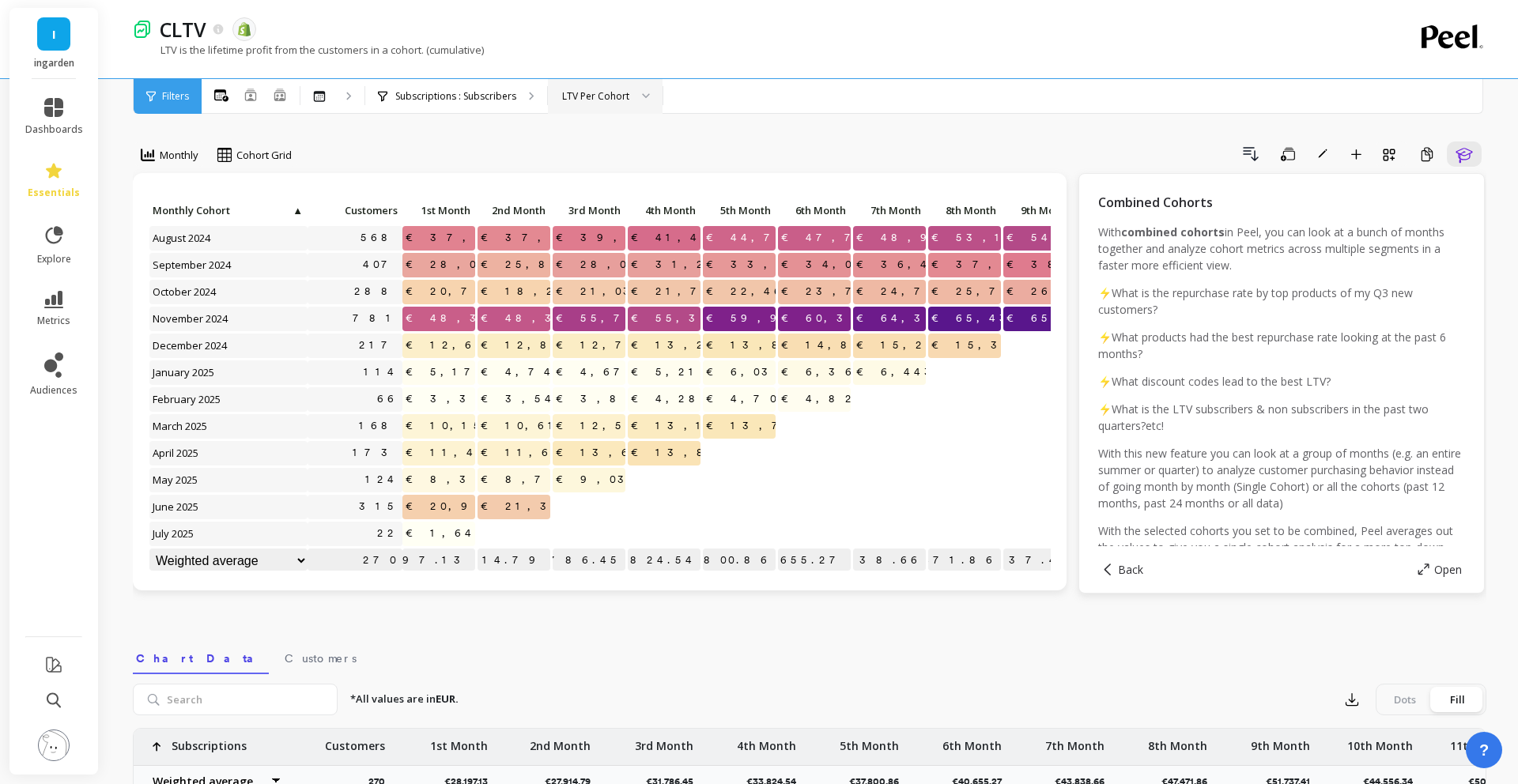 click on "LTV Per Cohort" at bounding box center (595, 96) 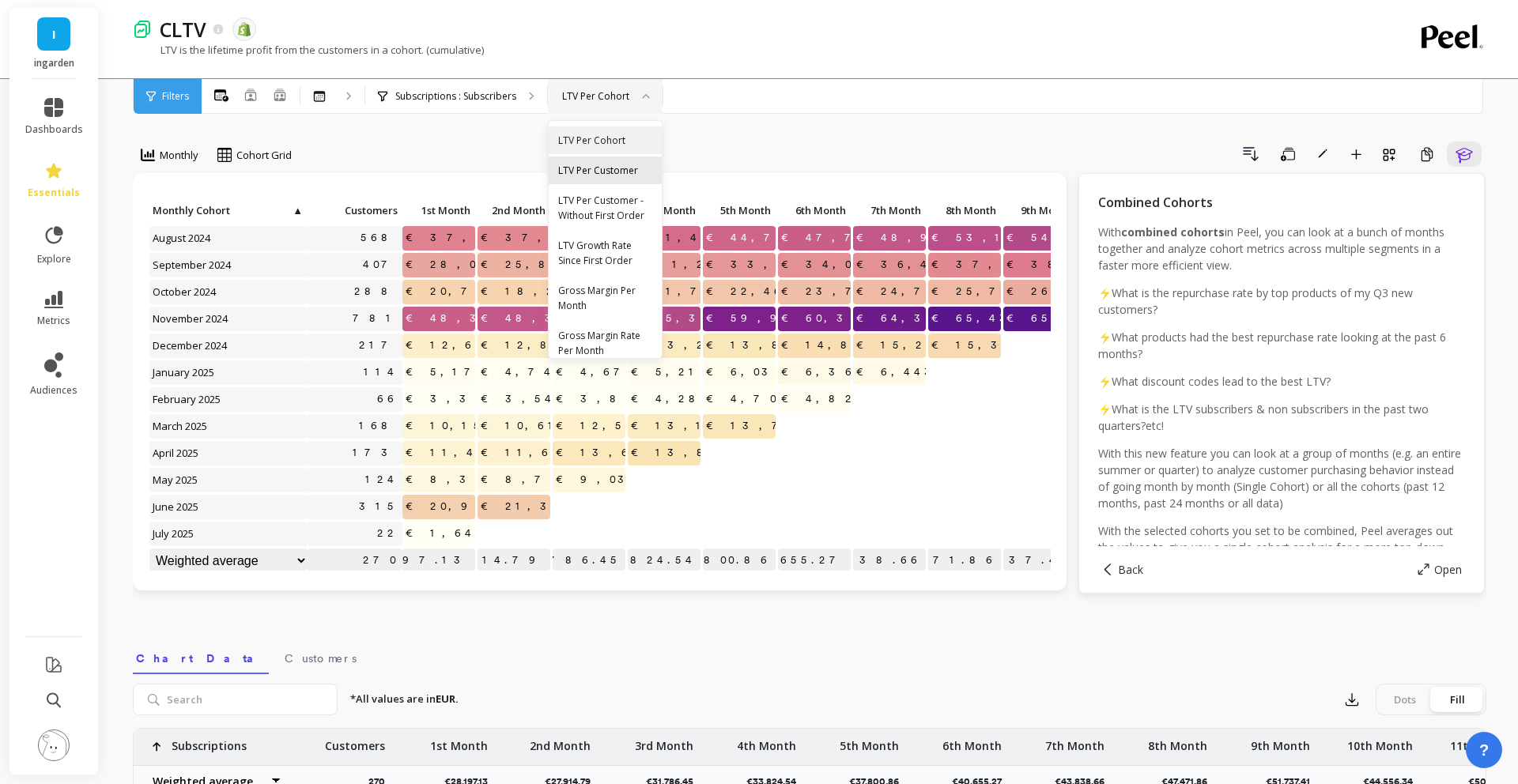 click on "LTV Per Customer" at bounding box center (605, 170) 